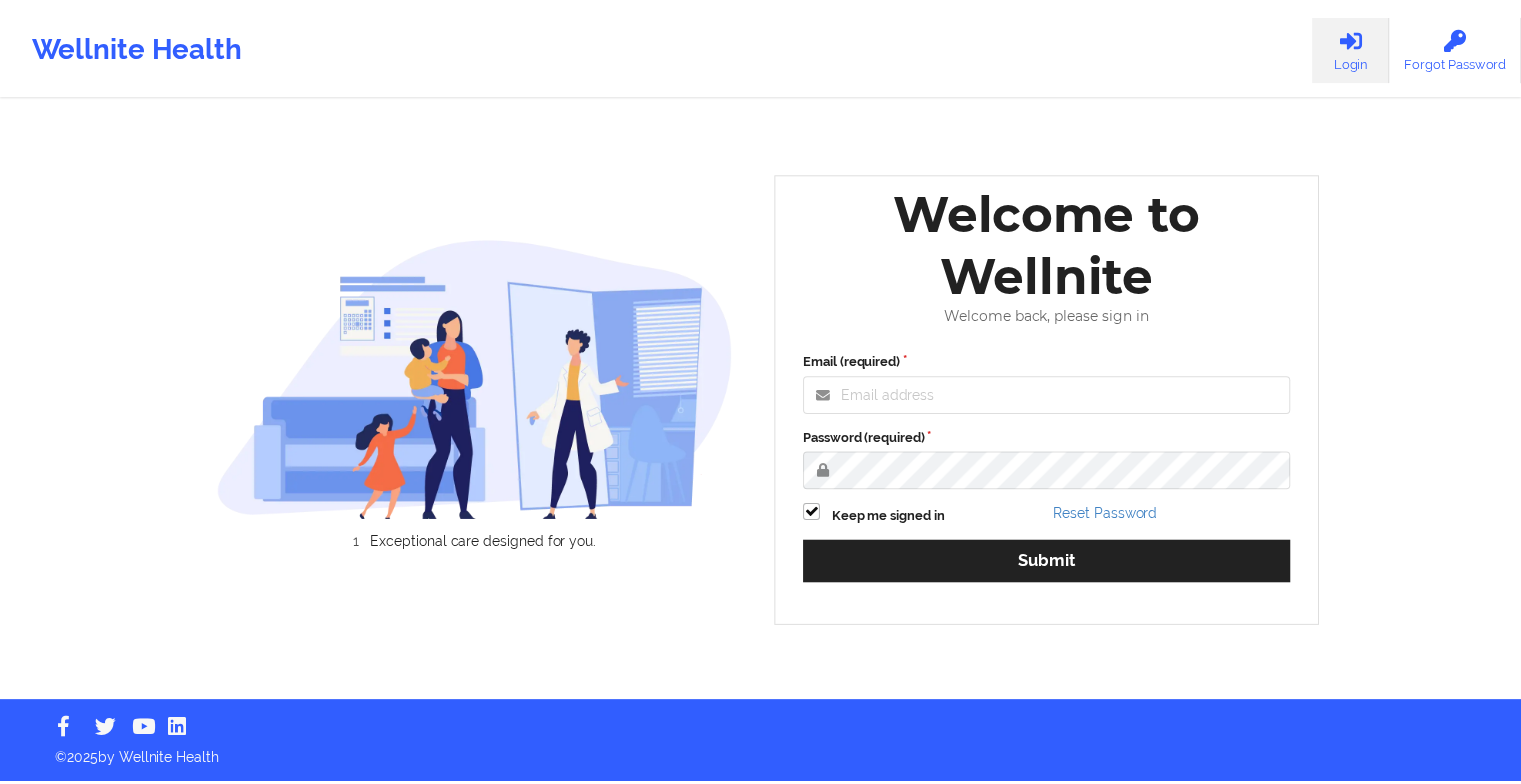 scroll, scrollTop: 0, scrollLeft: 0, axis: both 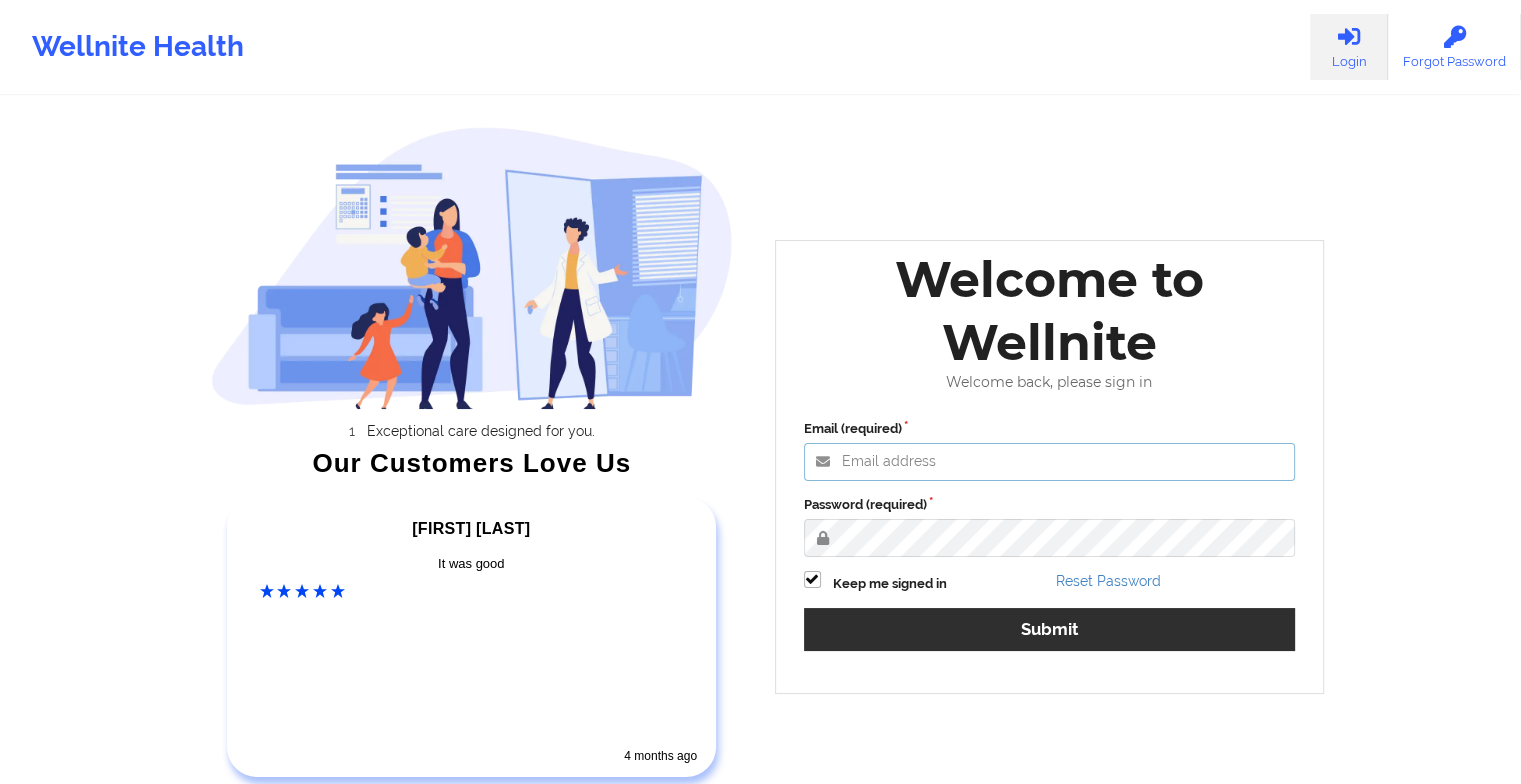 type on "[EMAIL]" 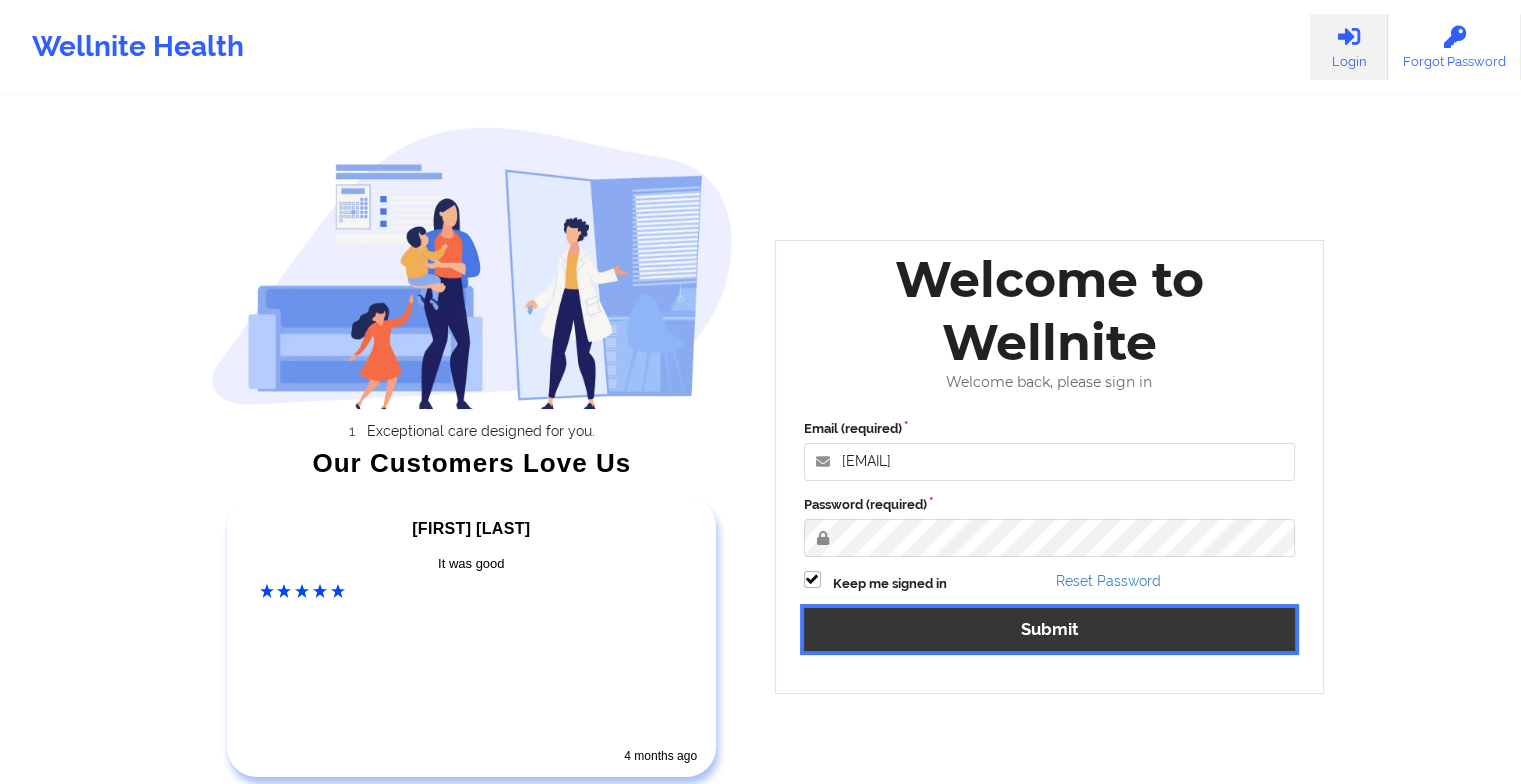 click on "Submit" at bounding box center [1050, 629] 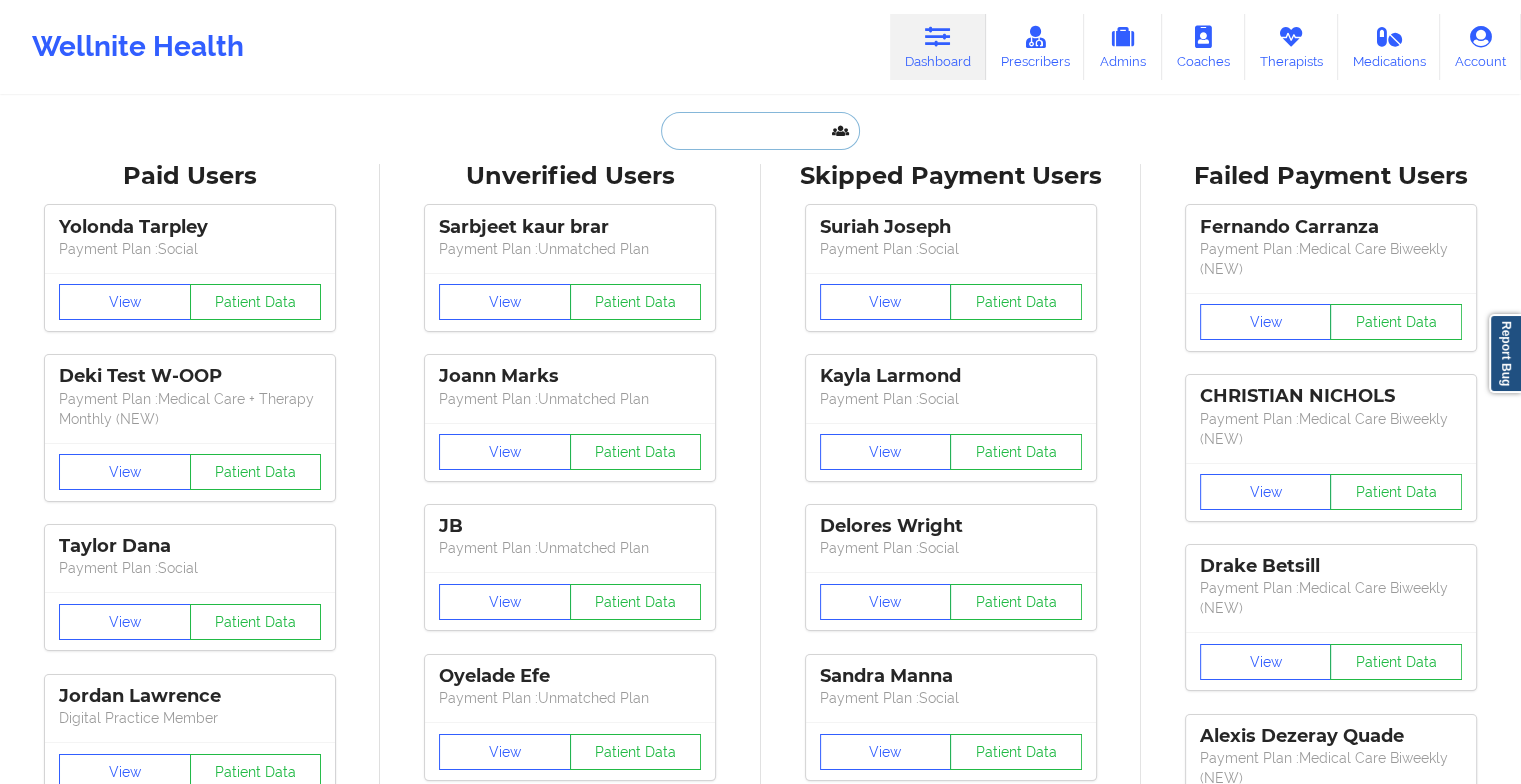 click at bounding box center [760, 131] 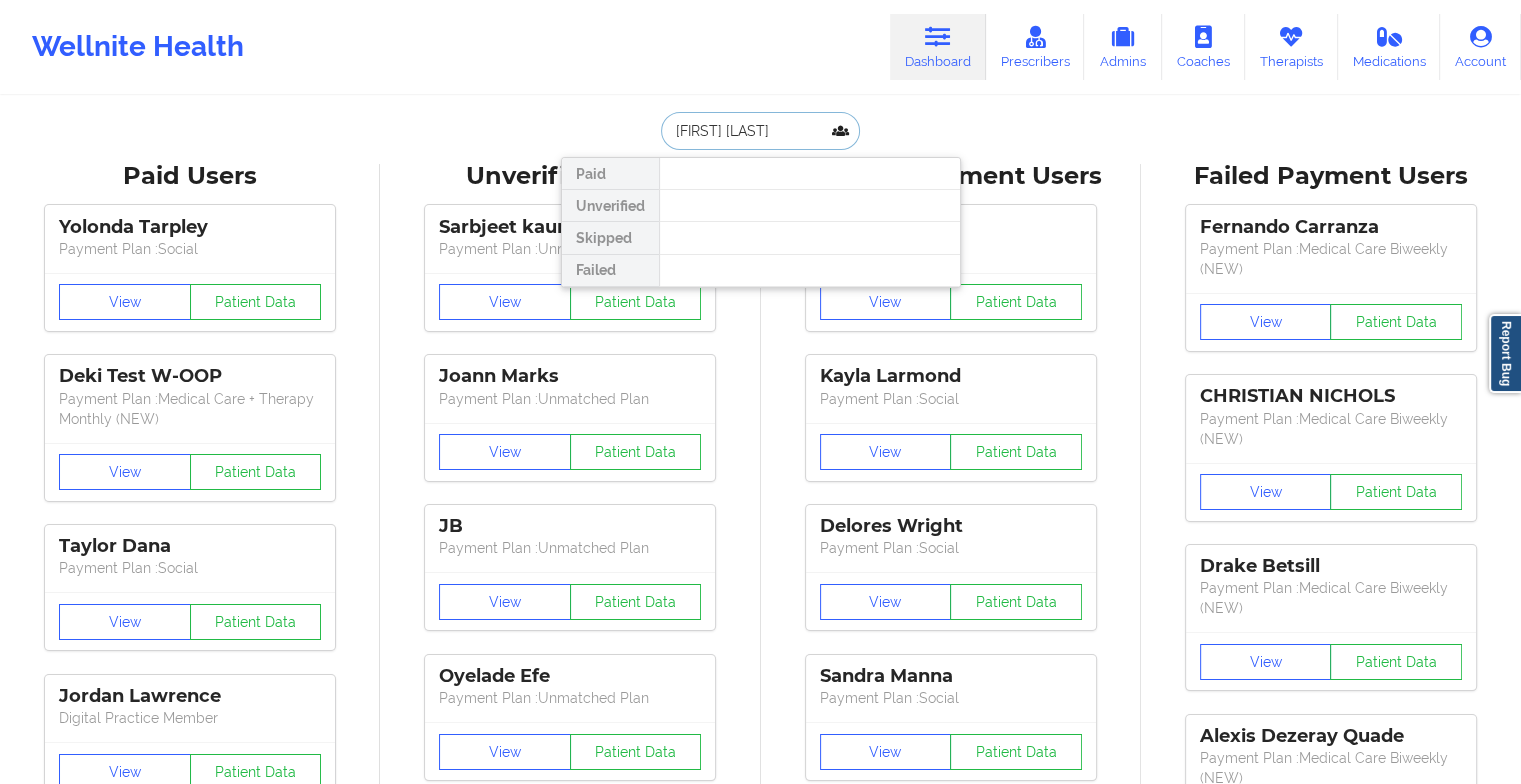 type on "[FIRST] [LAST]" 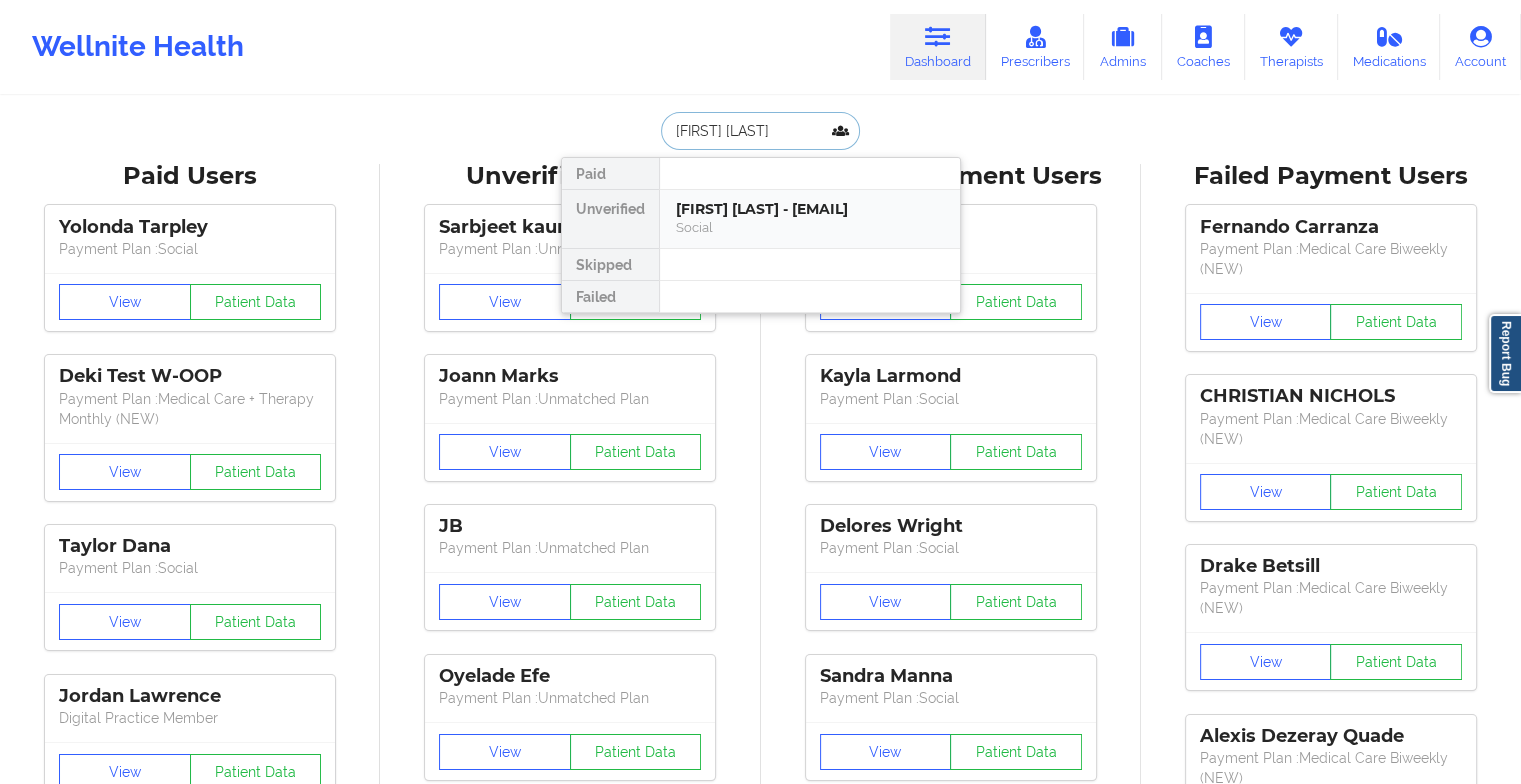 click on "[FIRST] [LAST] - [EMAIL]" at bounding box center [810, 209] 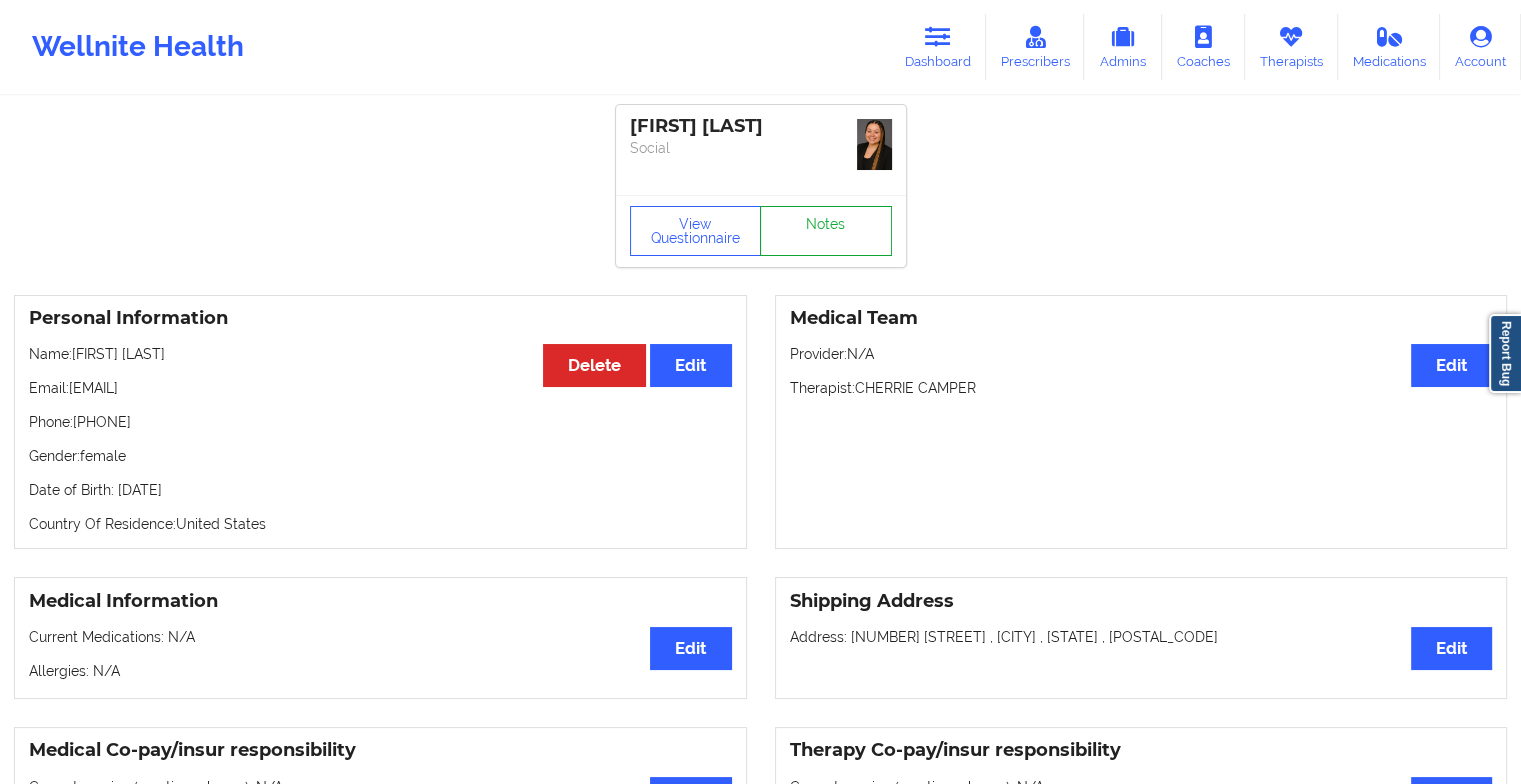 click on "Notes" at bounding box center [826, 231] 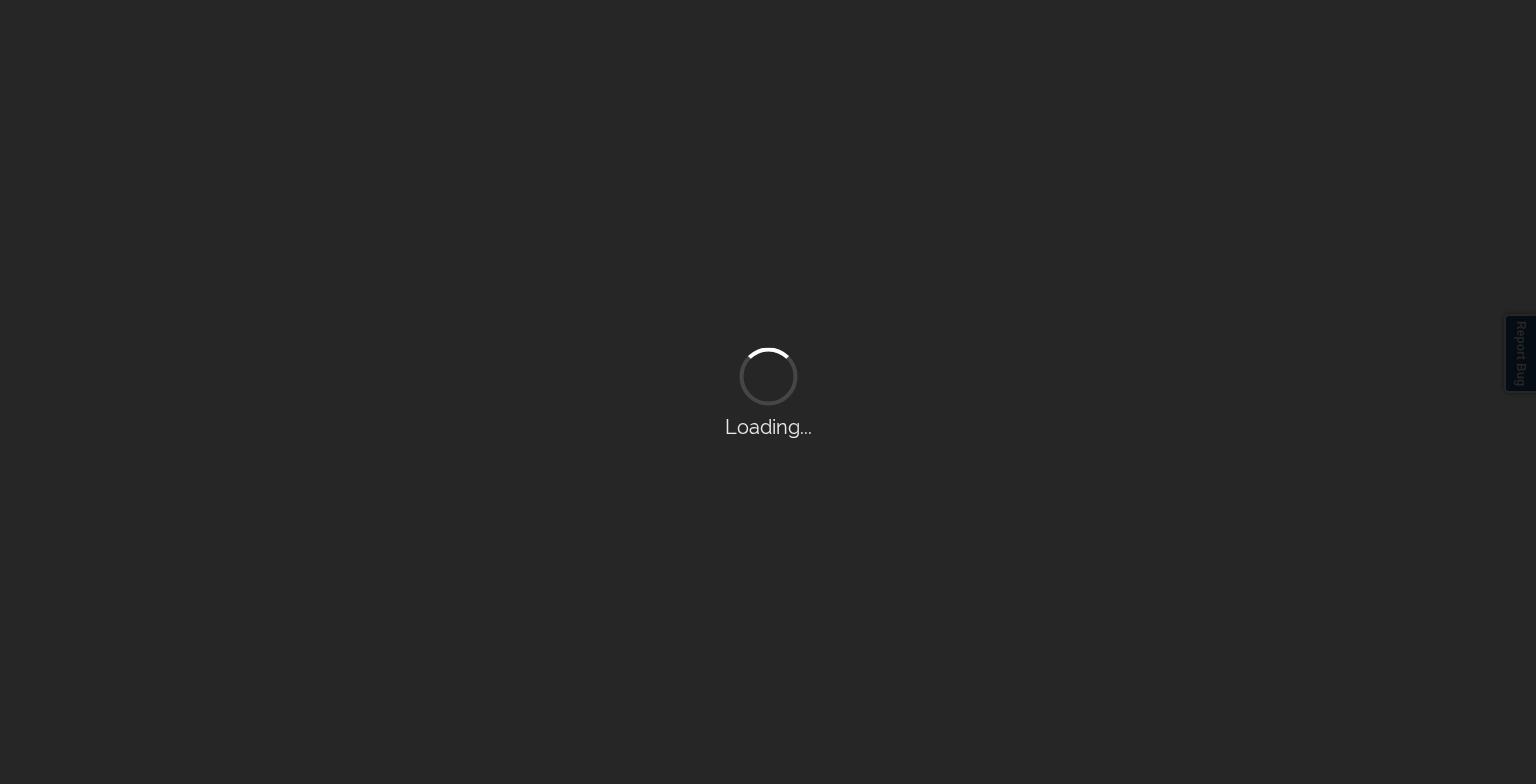 click on "Loading..." at bounding box center [768, 392] 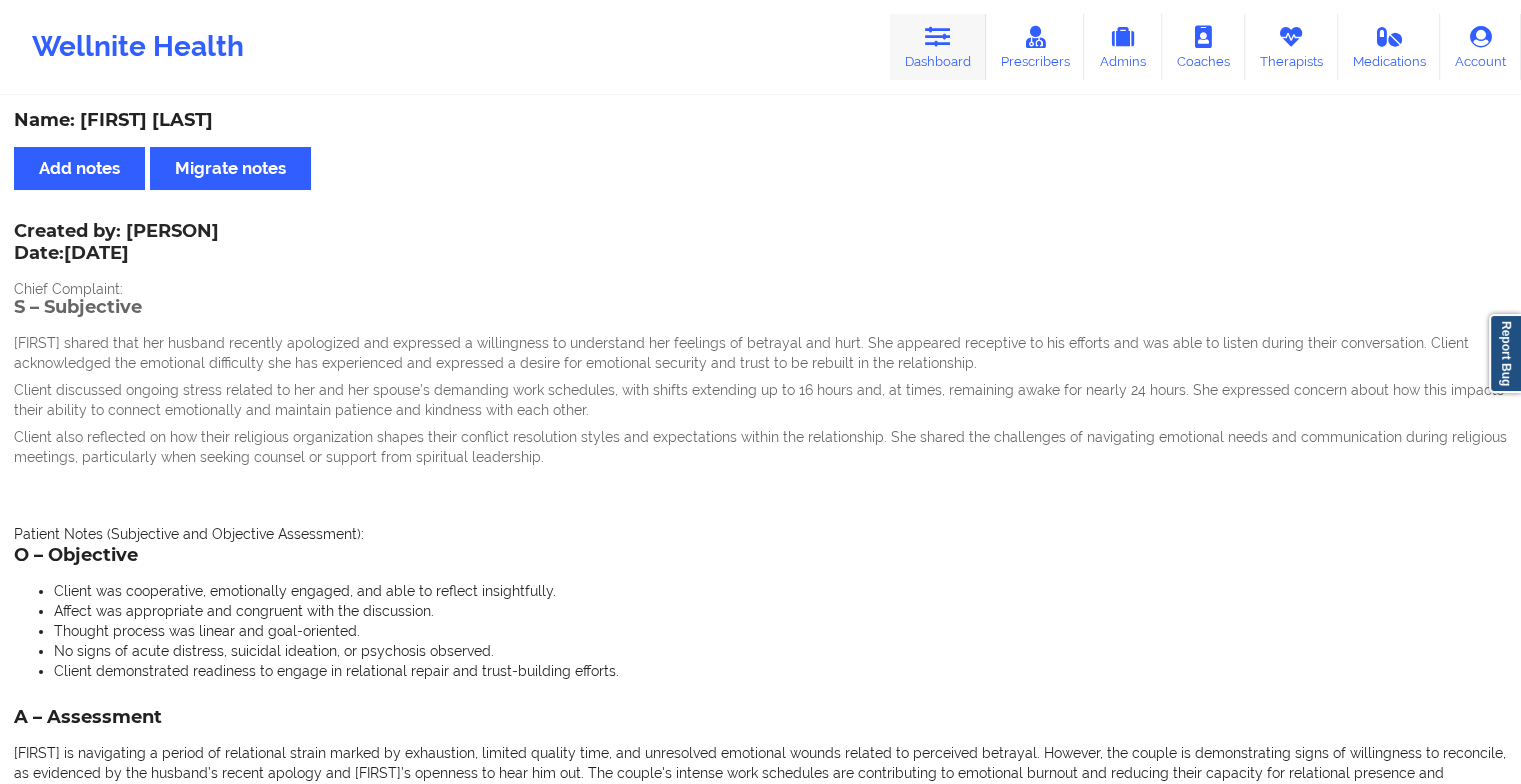 click at bounding box center [938, 37] 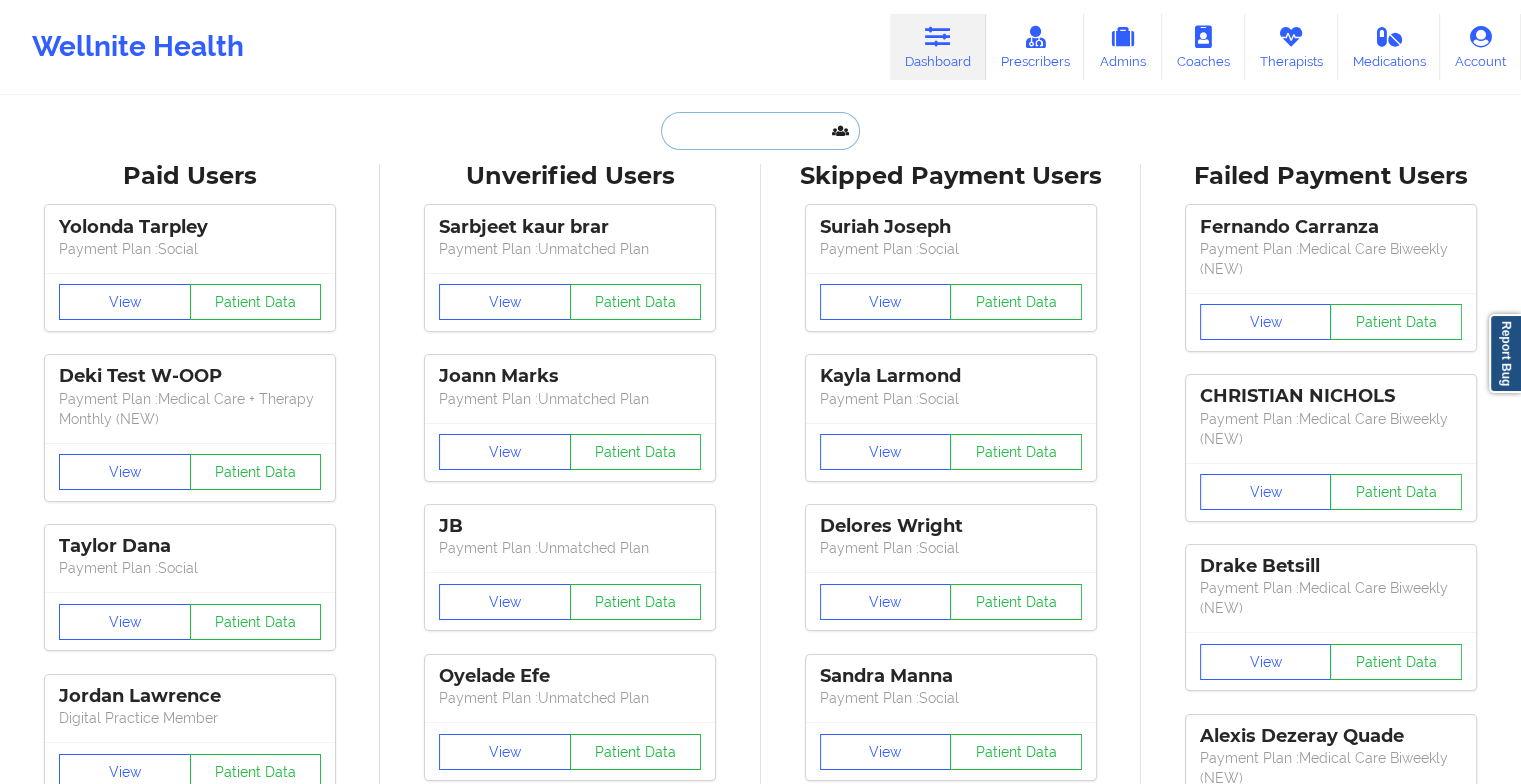 click at bounding box center (760, 131) 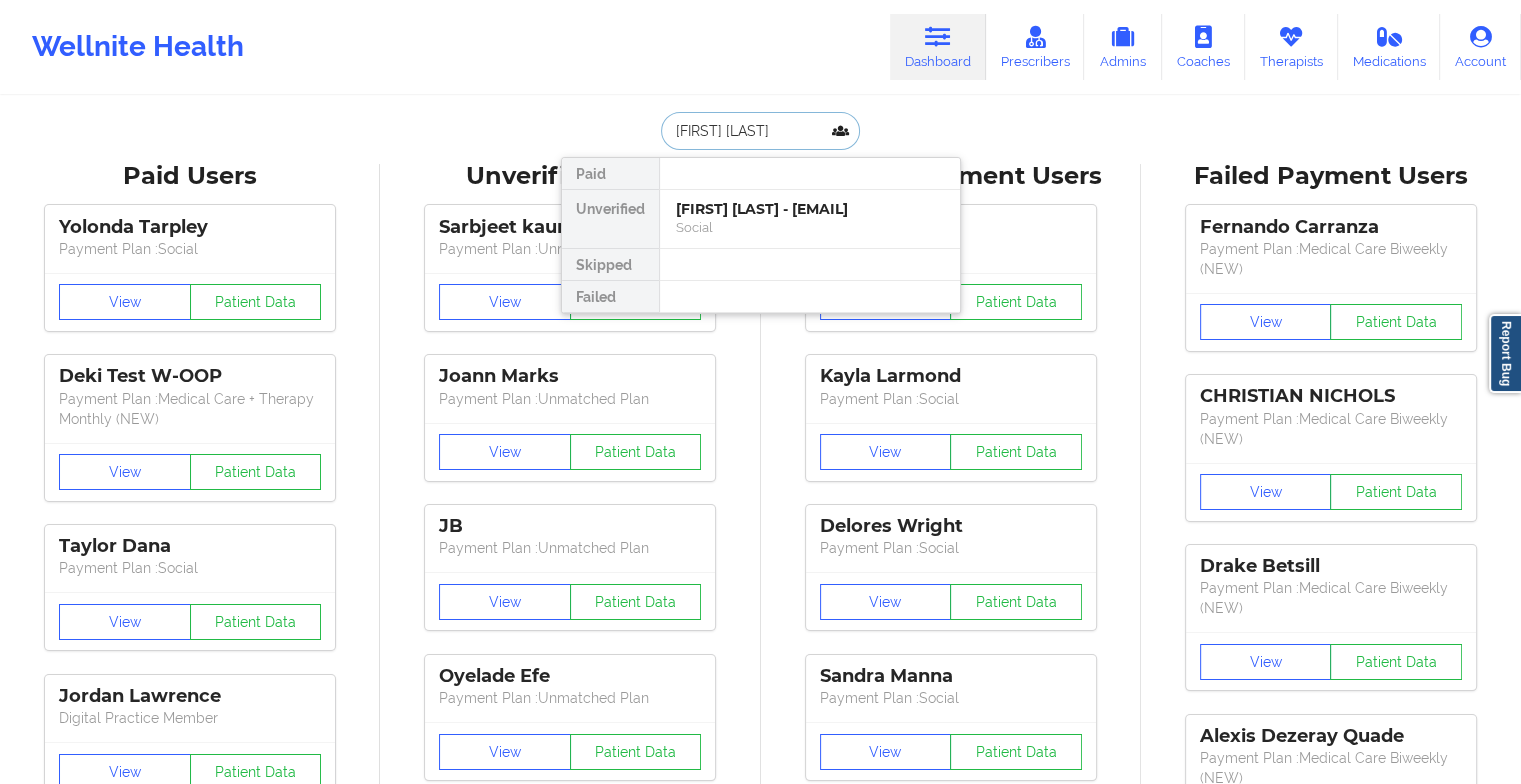 type on "[FIRST]" 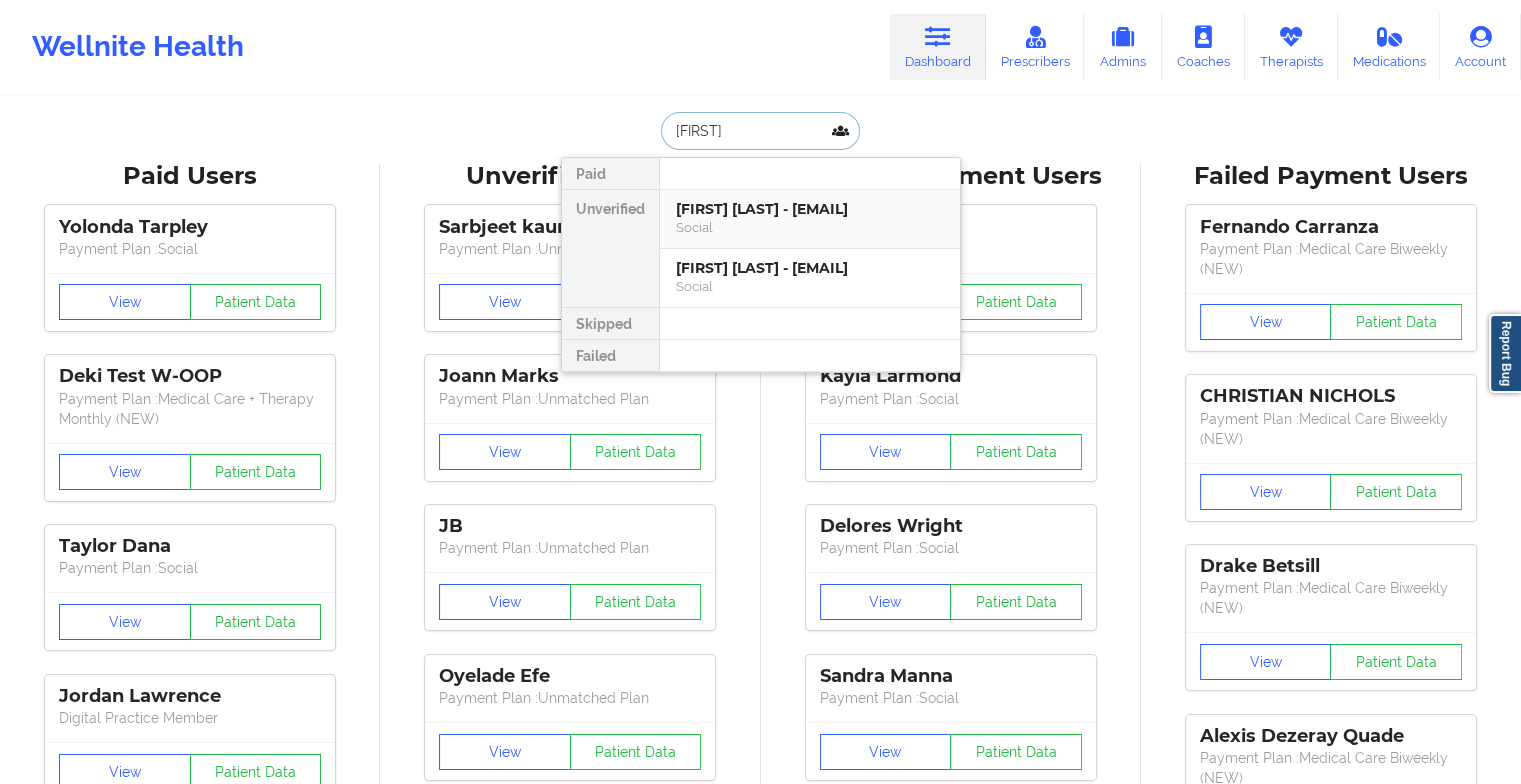 click on "[FIRST] [LAST] - [EMAIL]" at bounding box center [810, 209] 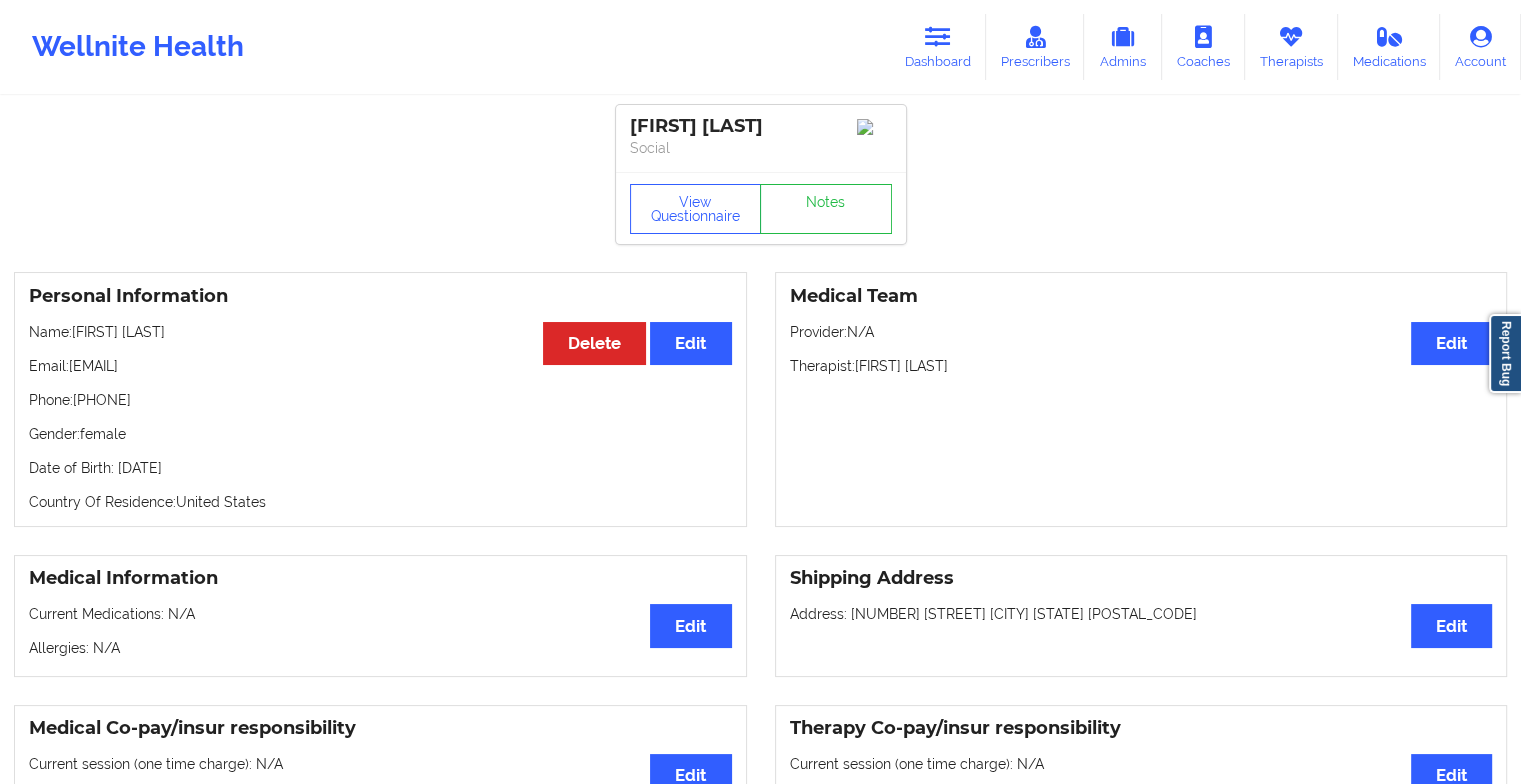 click on "View Questionnaire Notes" at bounding box center (761, 208) 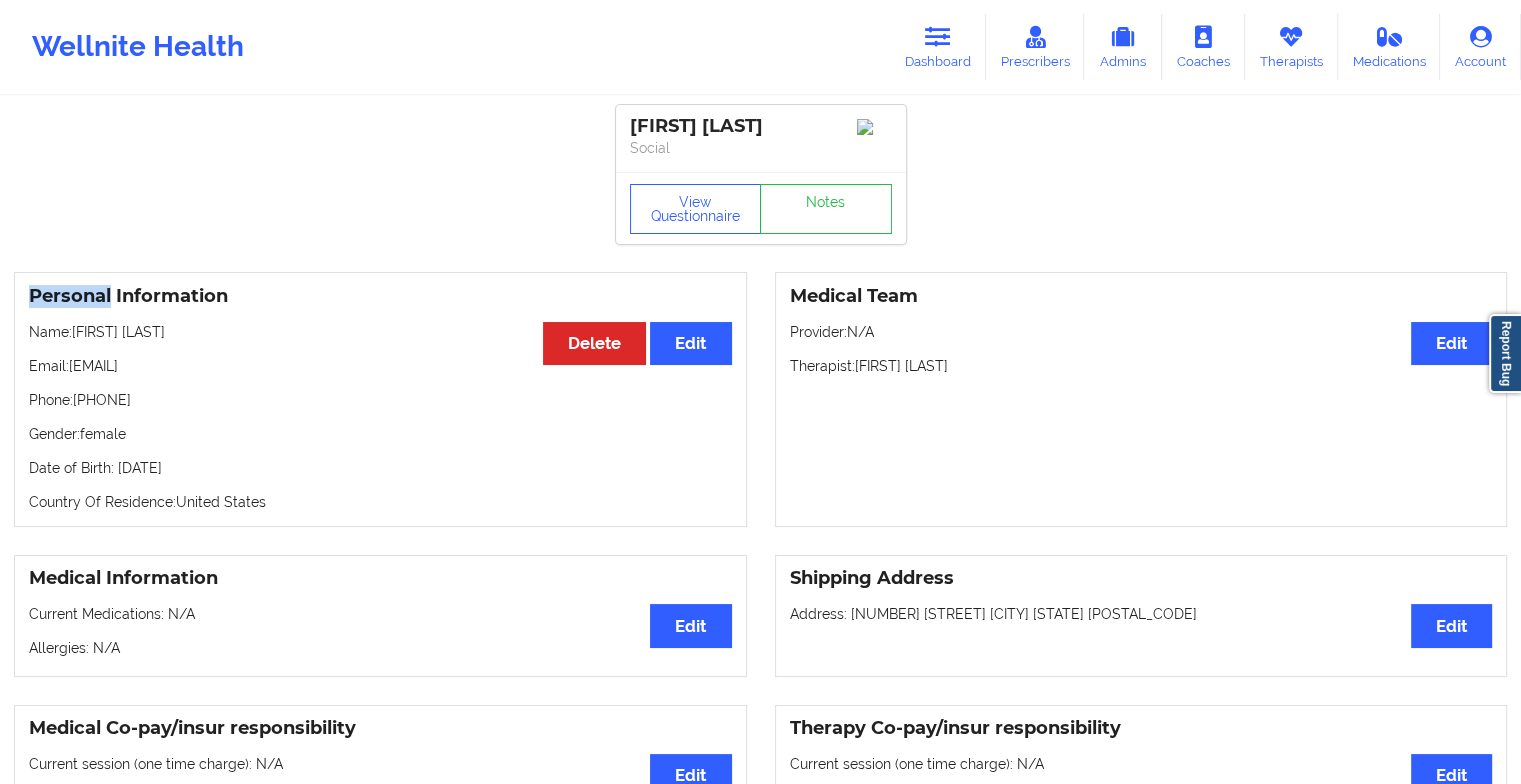 click on "View Questionnaire Notes" at bounding box center (761, 208) 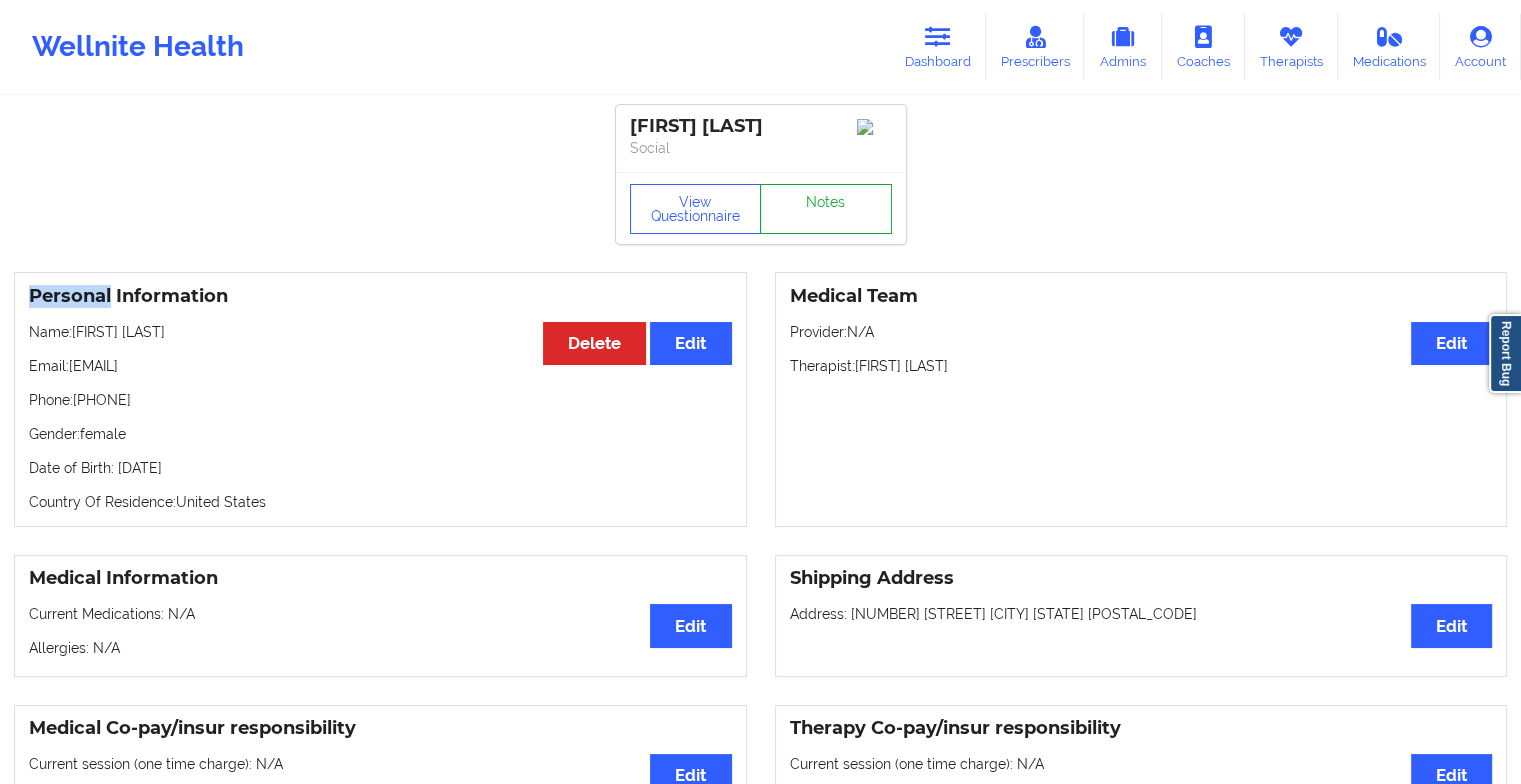 drag, startPoint x: 818, startPoint y: 204, endPoint x: 813, endPoint y: 220, distance: 16.763054 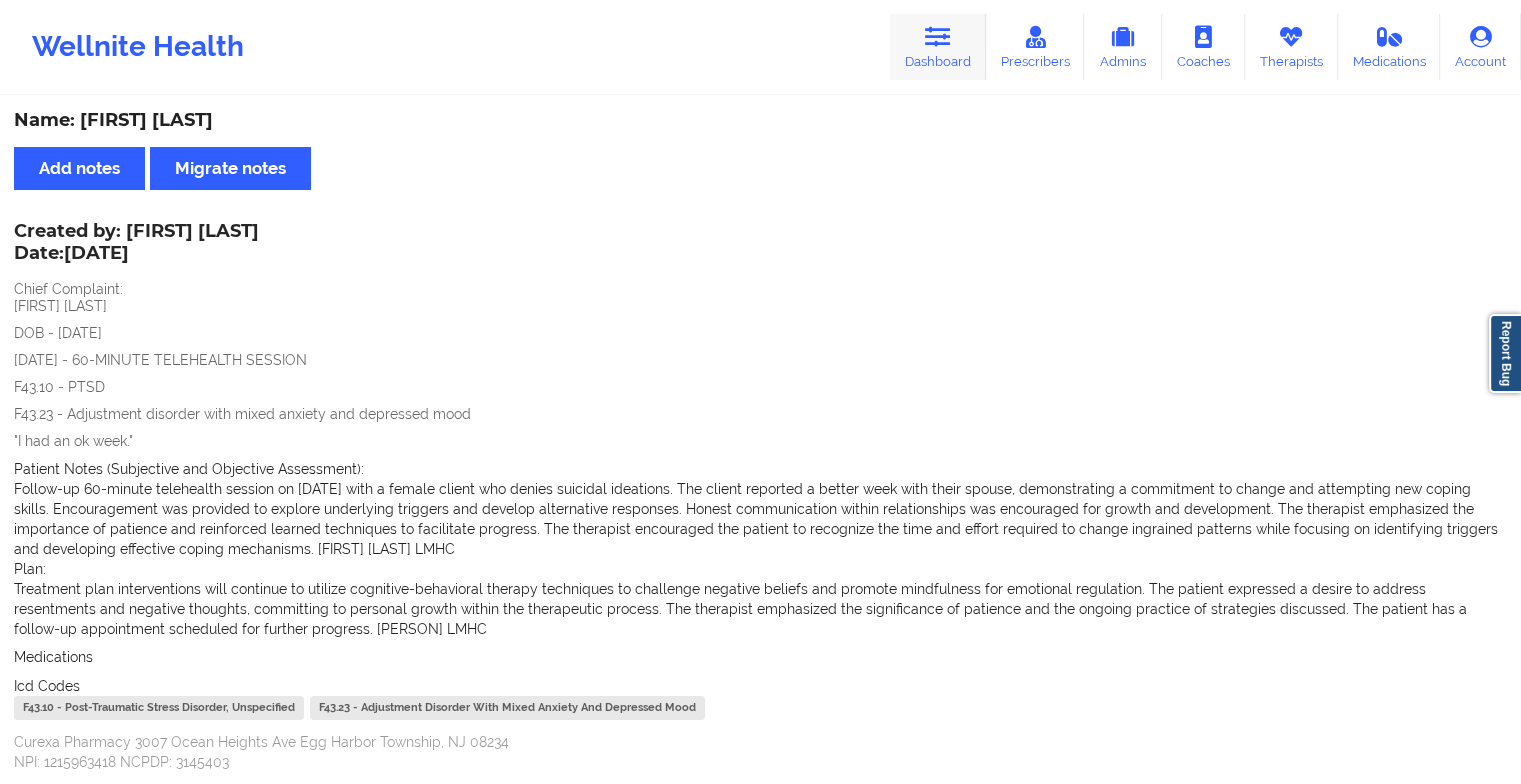 click at bounding box center [938, 37] 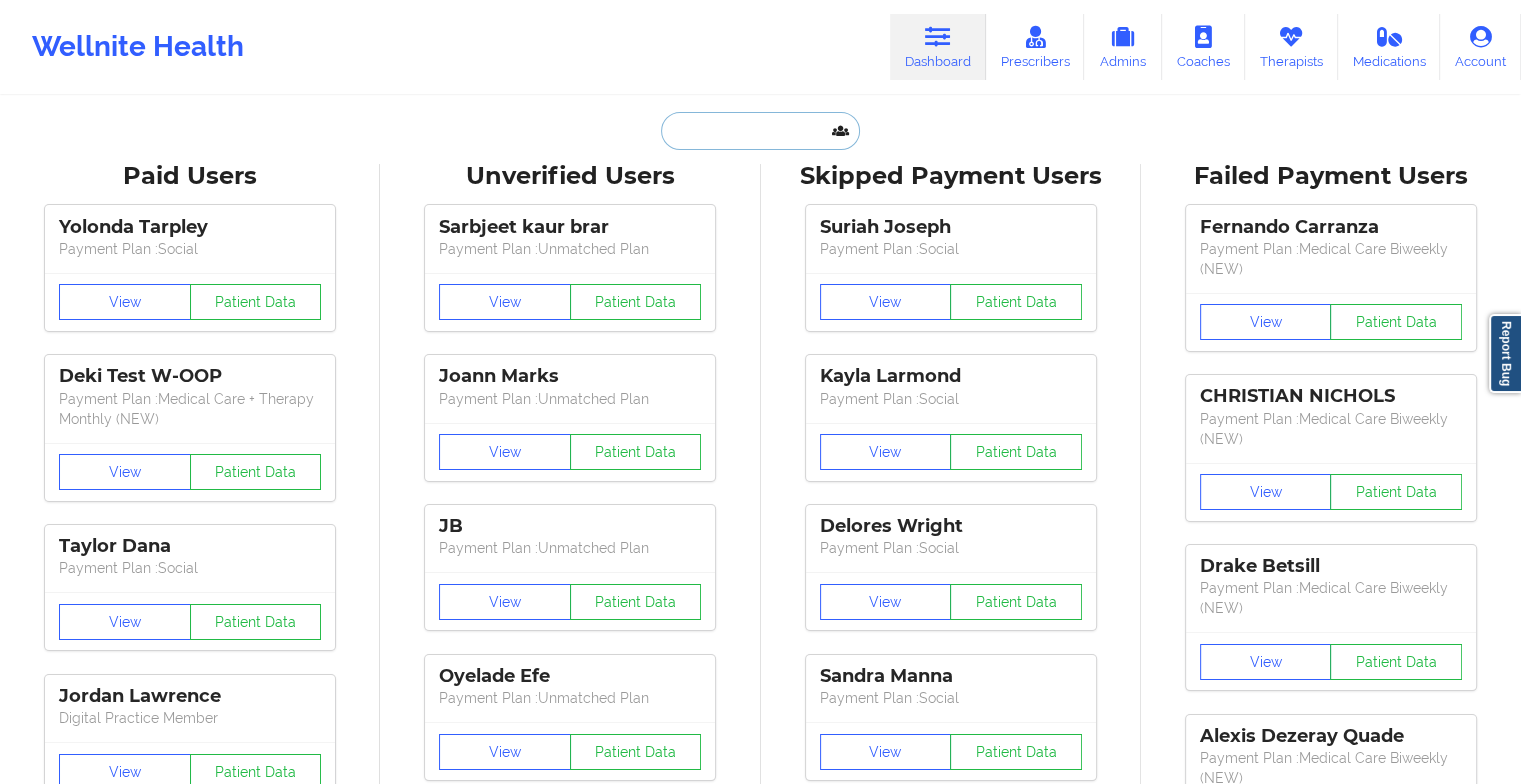 click at bounding box center (760, 131) 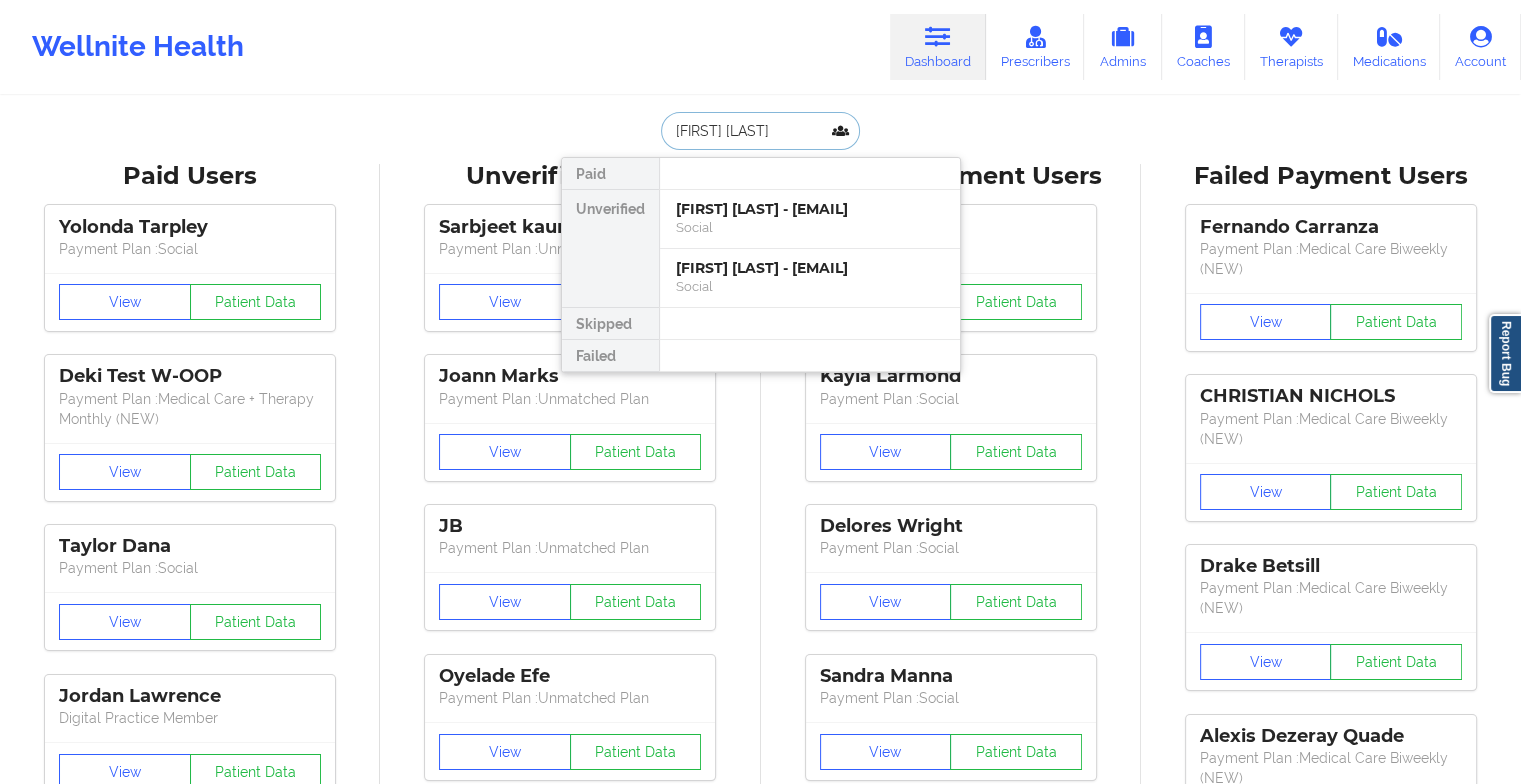 type on "[FIRST] [LAST]" 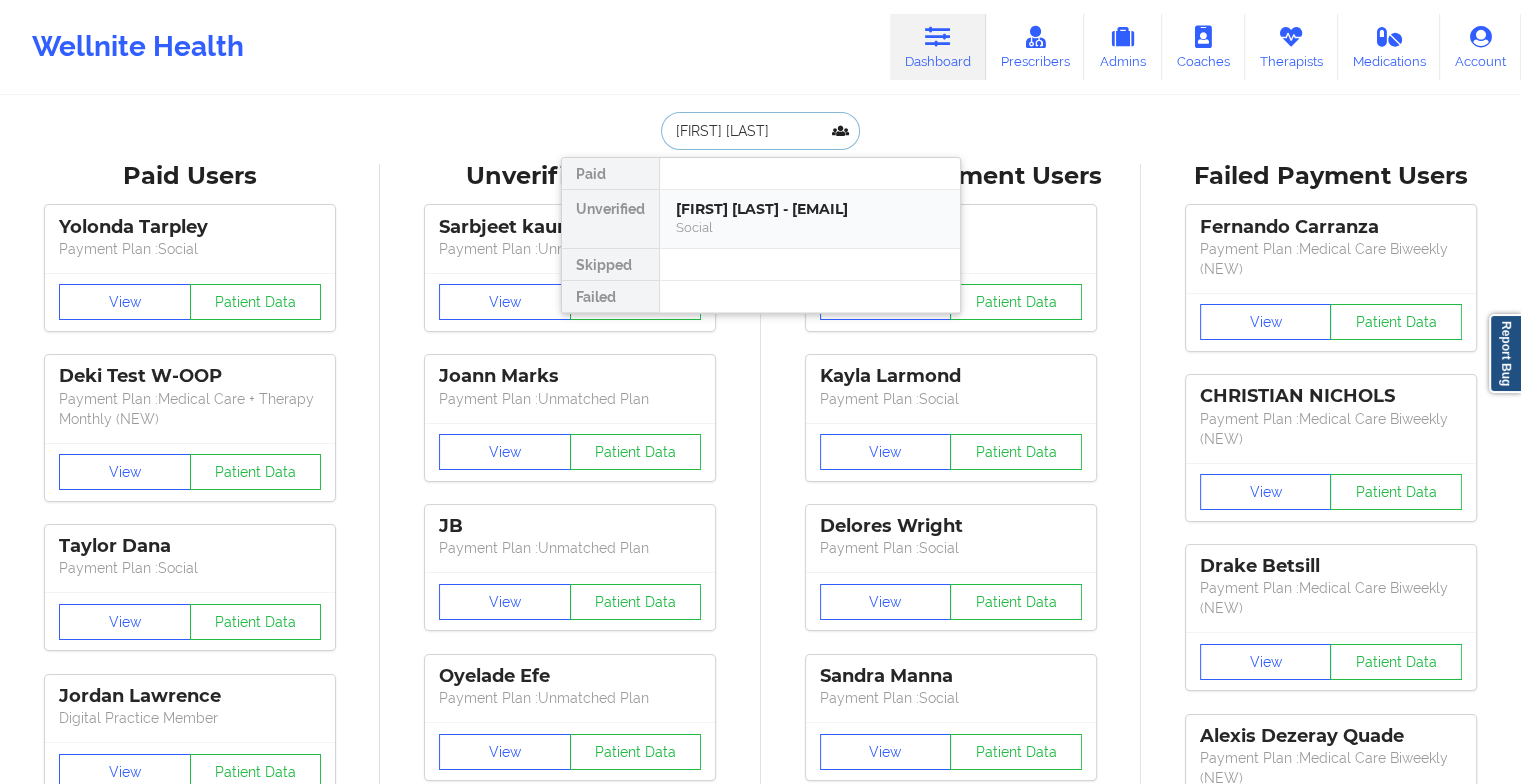 click on "[FIRST] [LAST] - [EMAIL]" at bounding box center [810, 209] 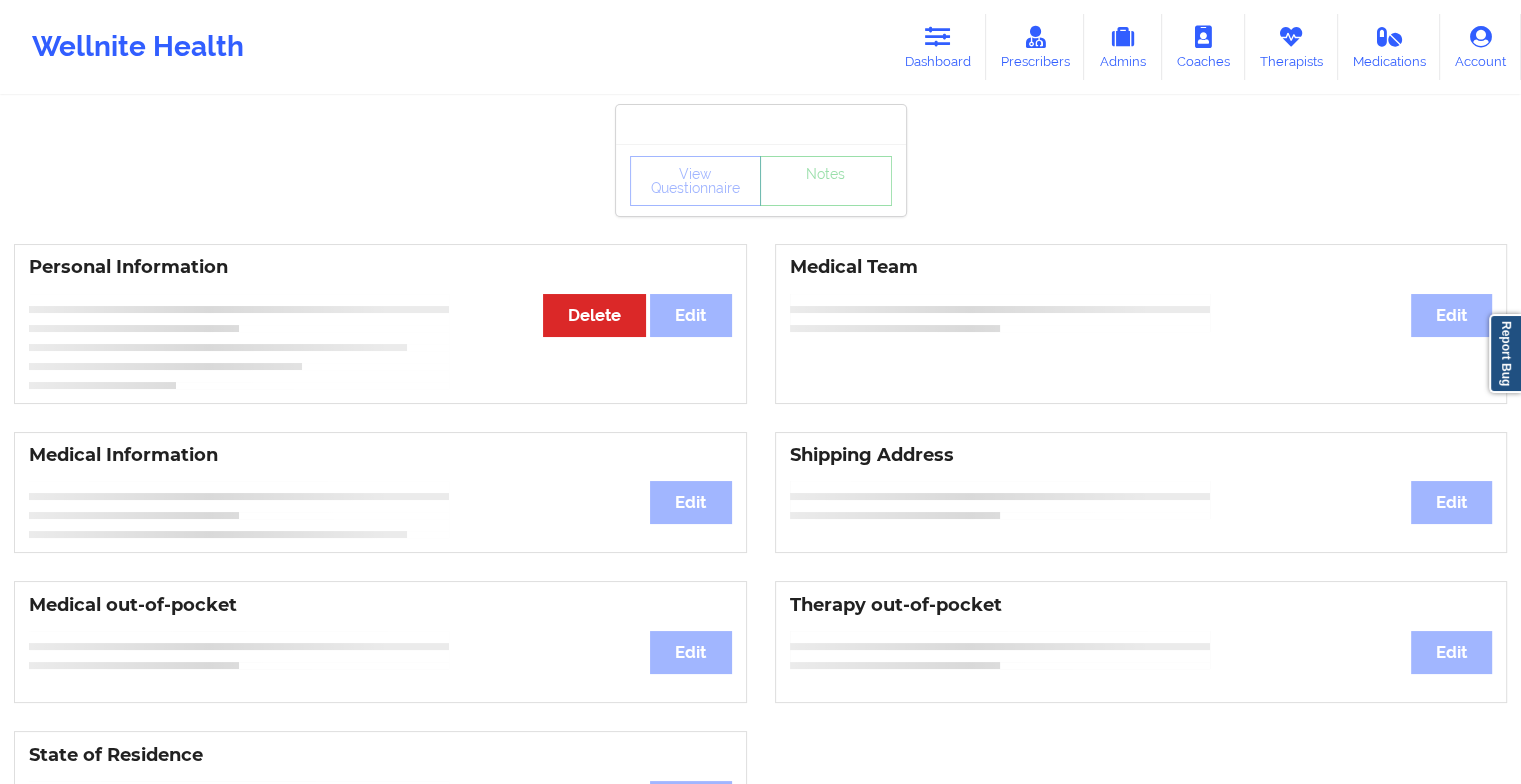click on "View Questionnaire Notes" at bounding box center (761, 181) 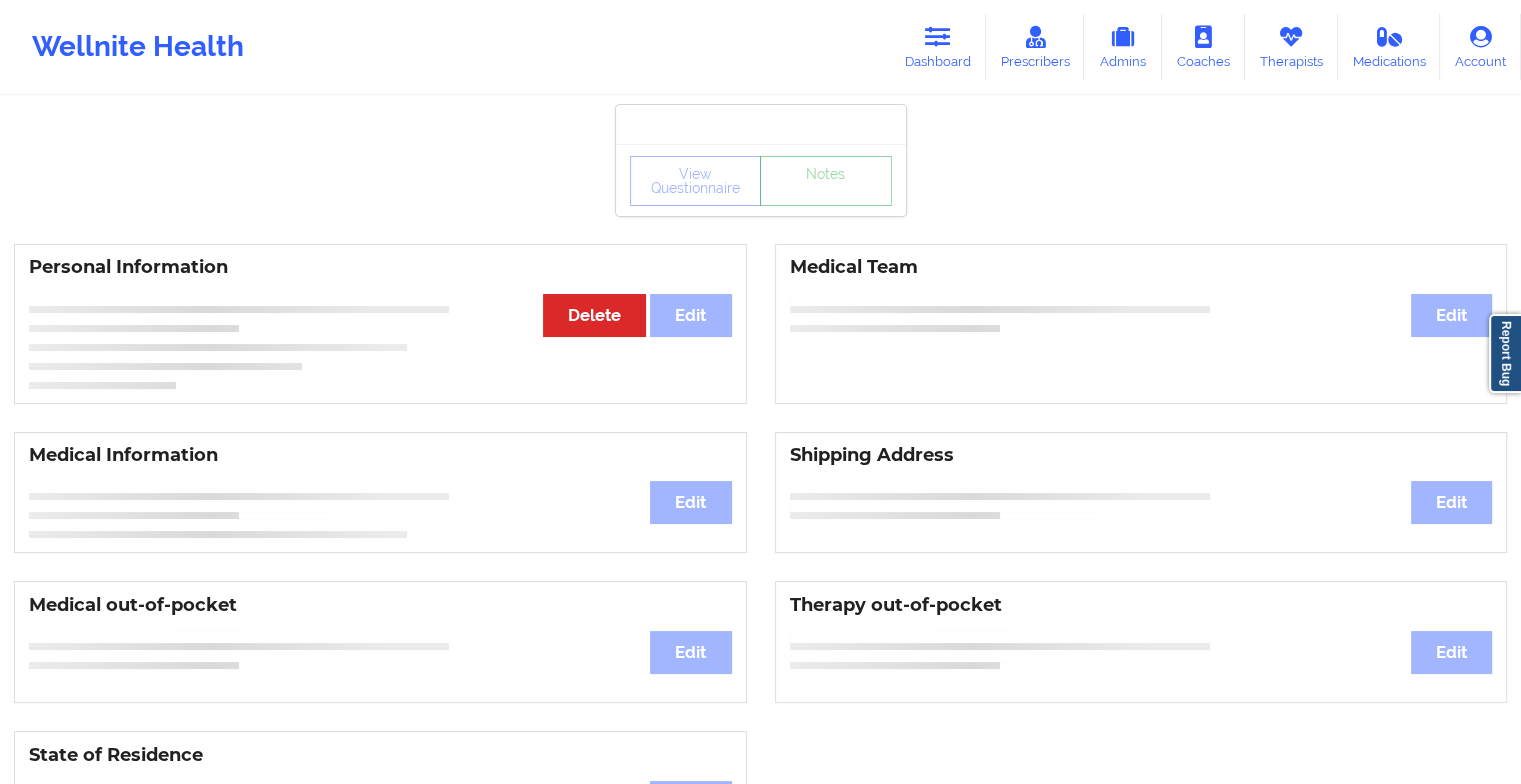 click on "Notes" at bounding box center (826, 181) 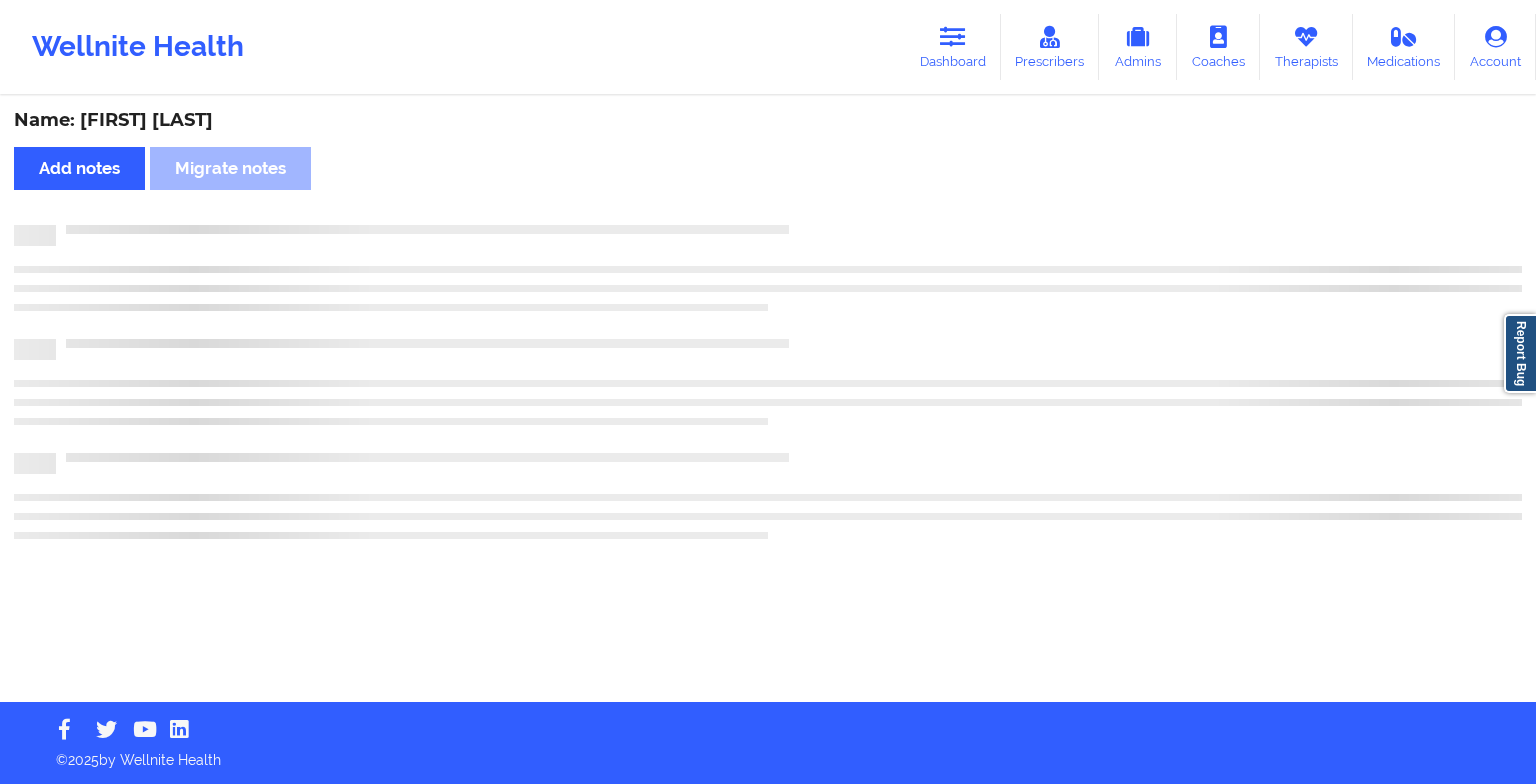 click on "Name: [FIRST] [LAST] Add notes Migrate notes" at bounding box center [768, 400] 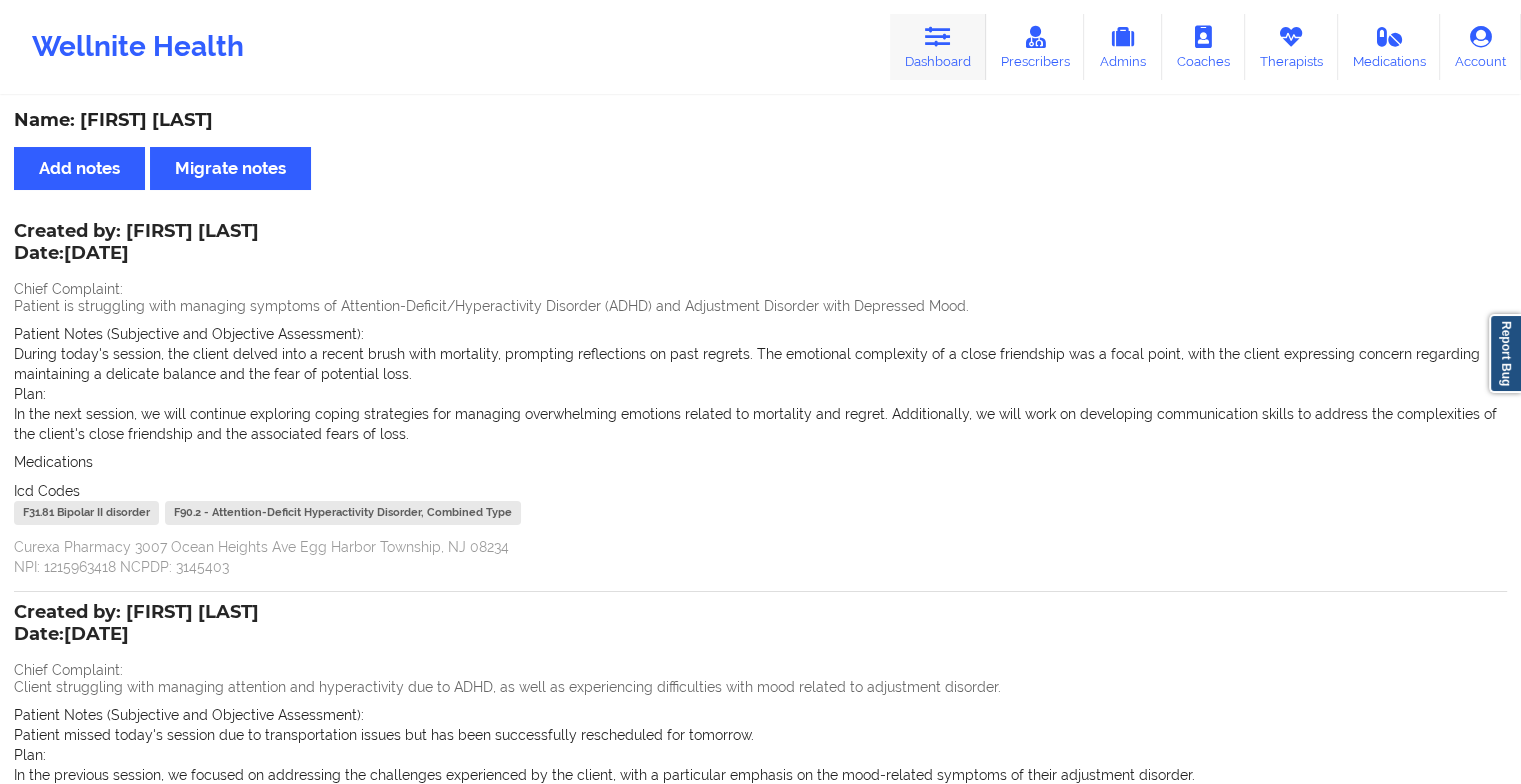 click on "Dashboard" at bounding box center (938, 47) 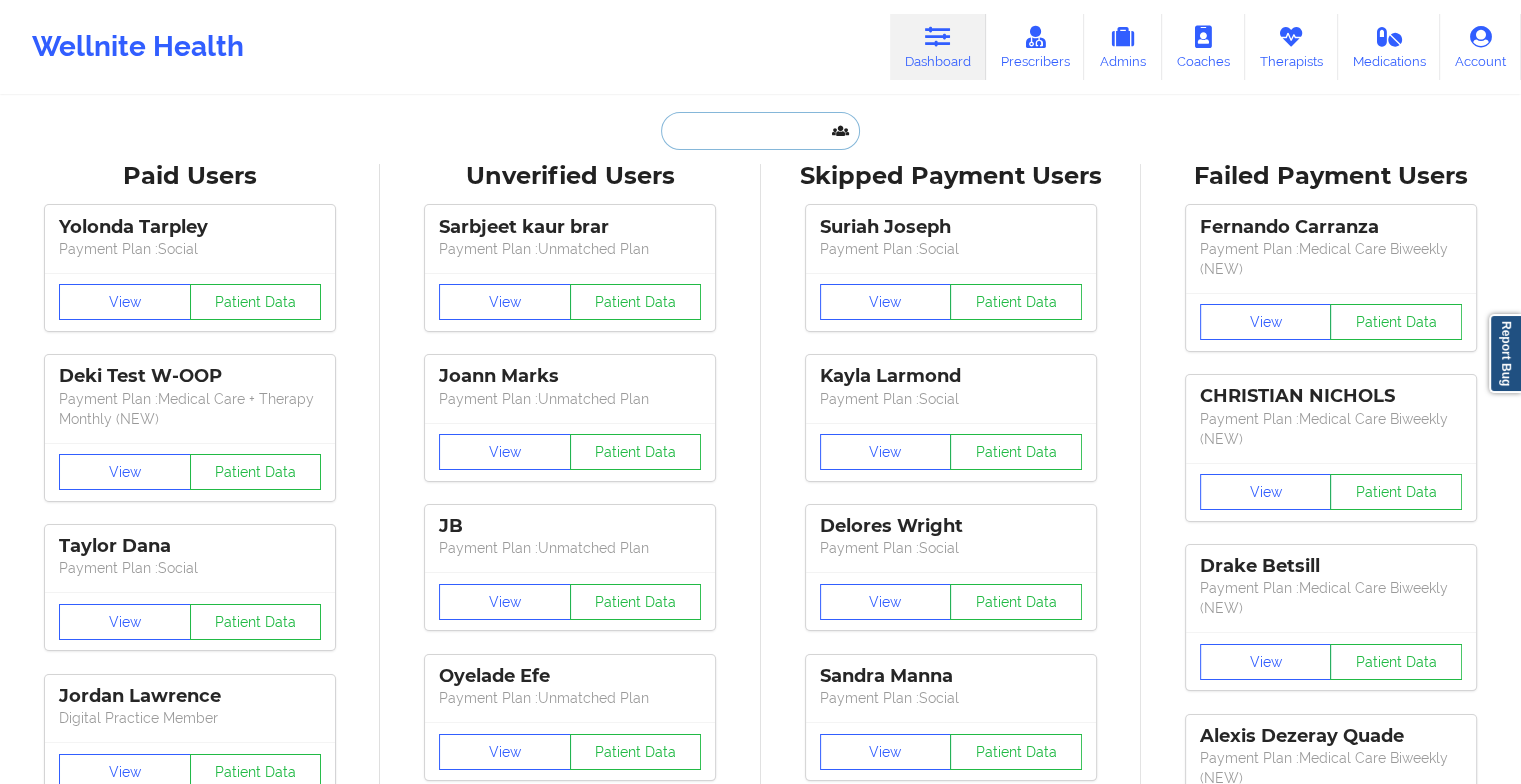 click at bounding box center [760, 131] 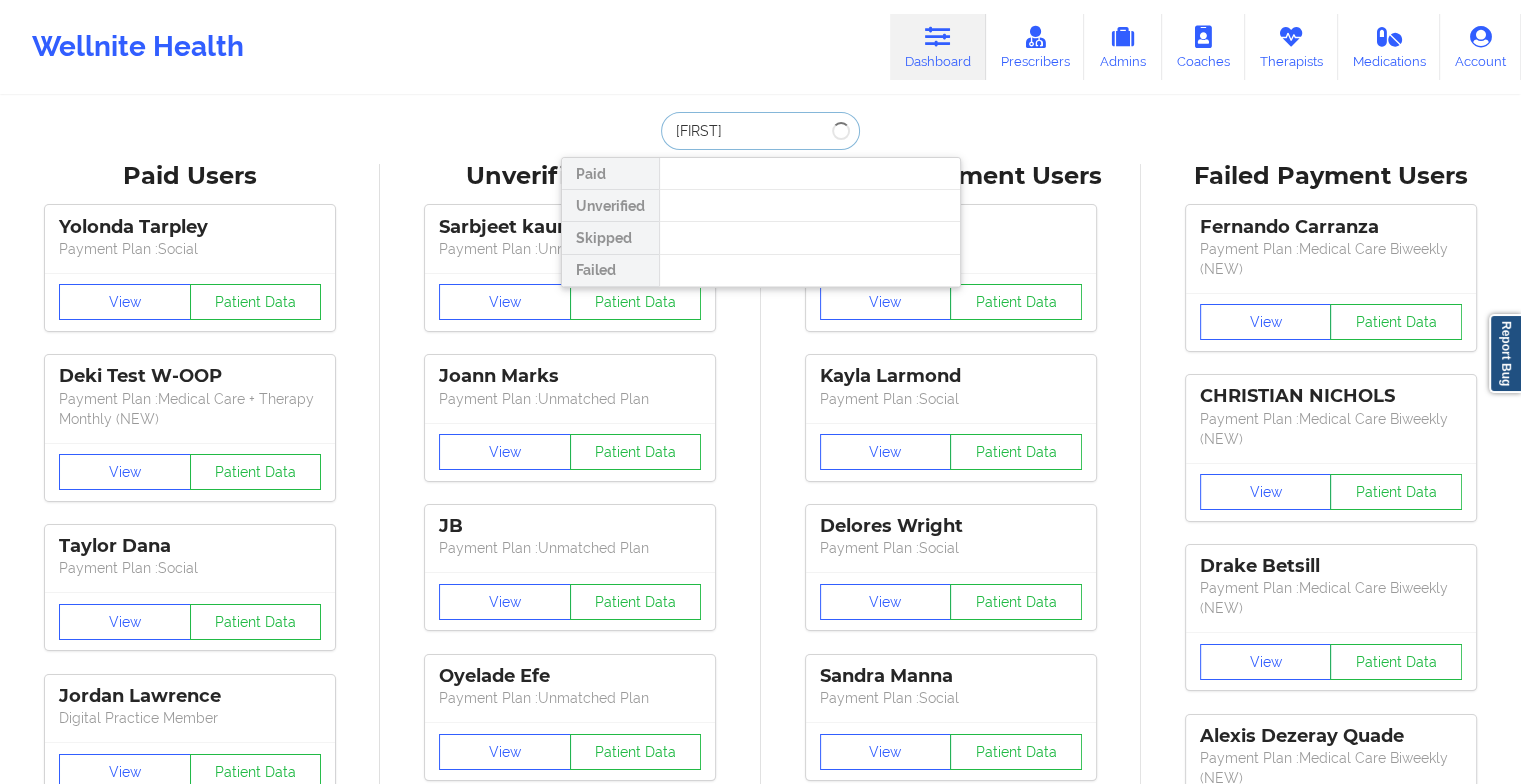 type on "[FIRST] [LAST]" 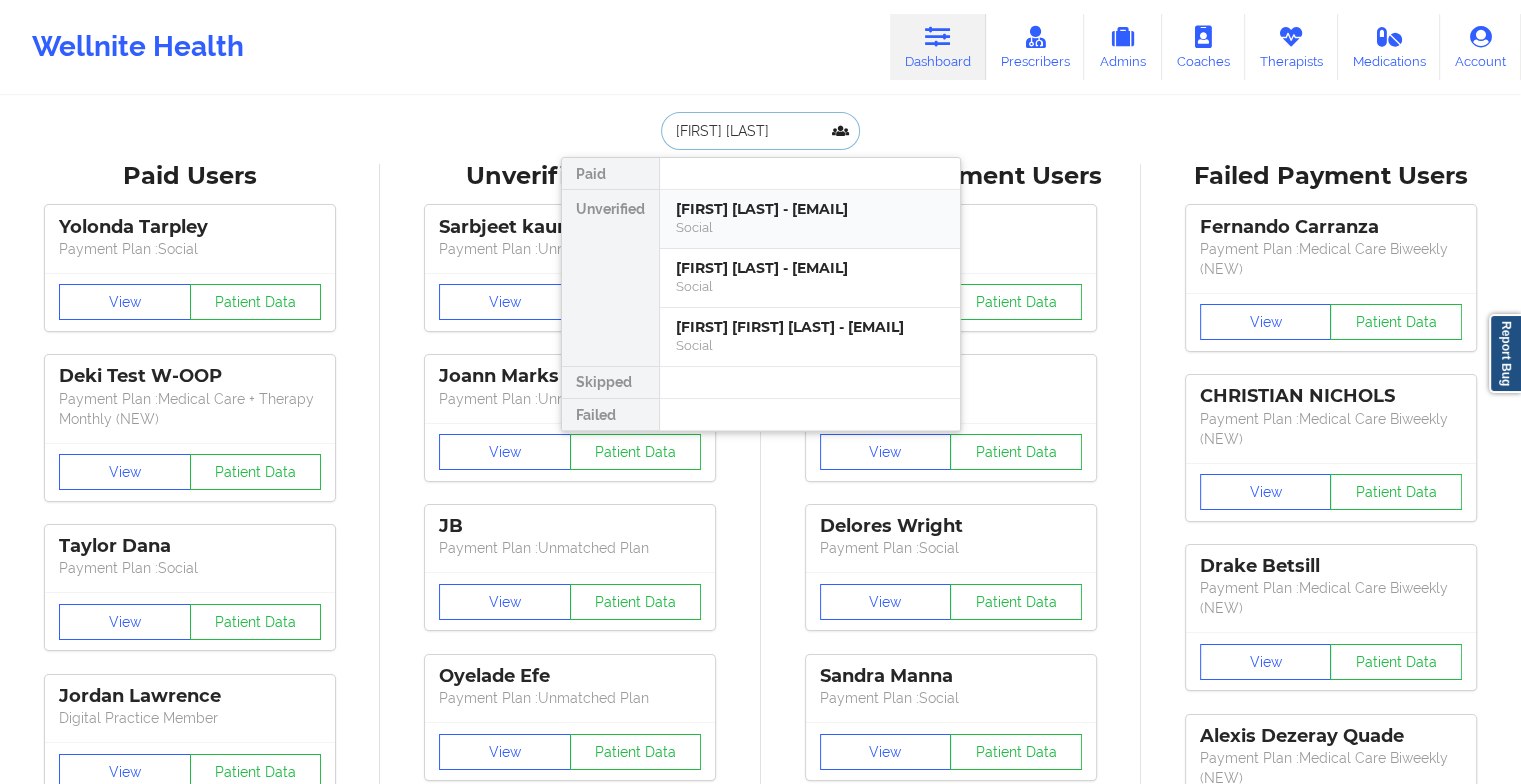 click on "Social" at bounding box center (810, 227) 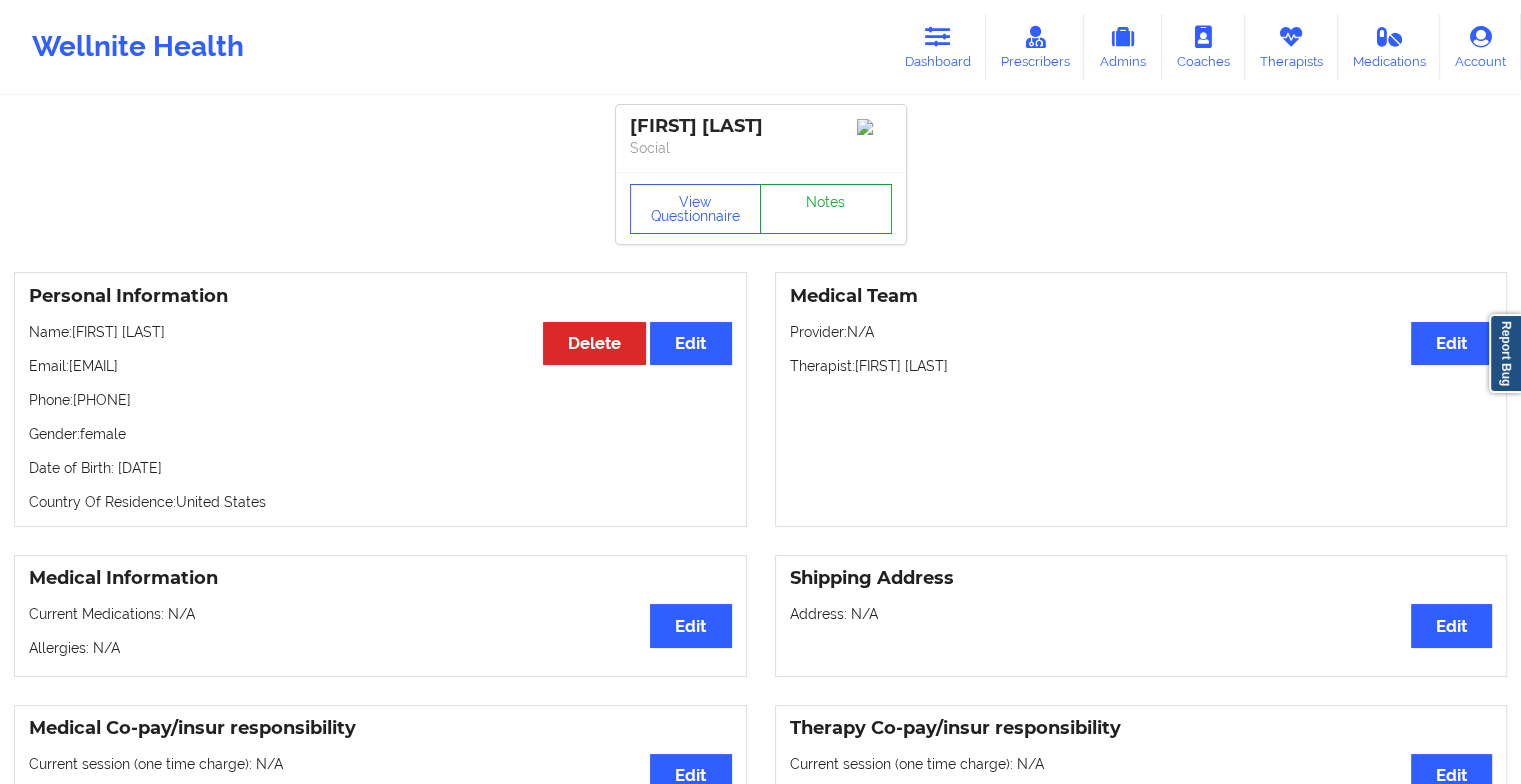 click on "Notes" at bounding box center (826, 209) 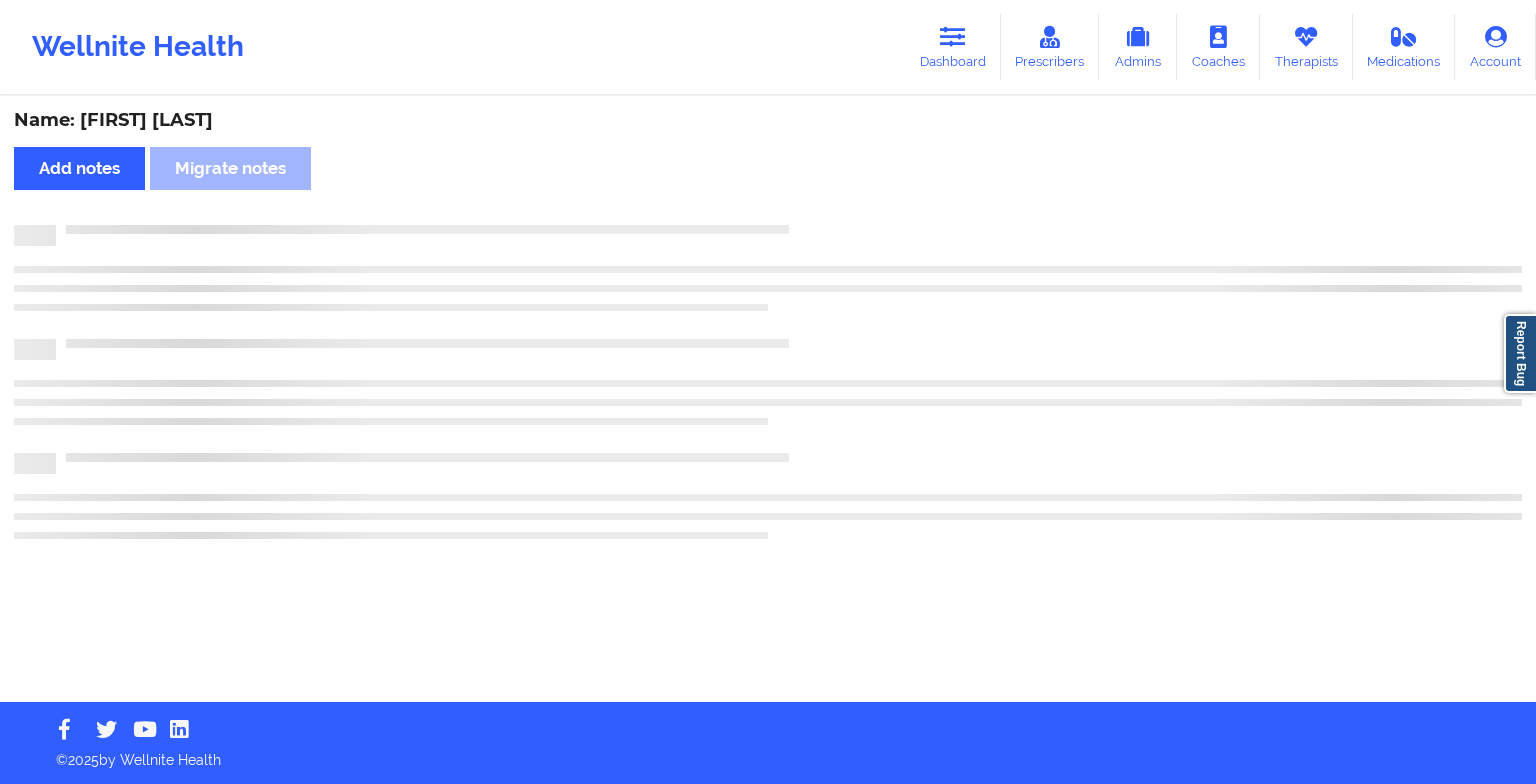 click on "Name: [FIRST] [LAST] Add notes Migrate notes" at bounding box center [768, 400] 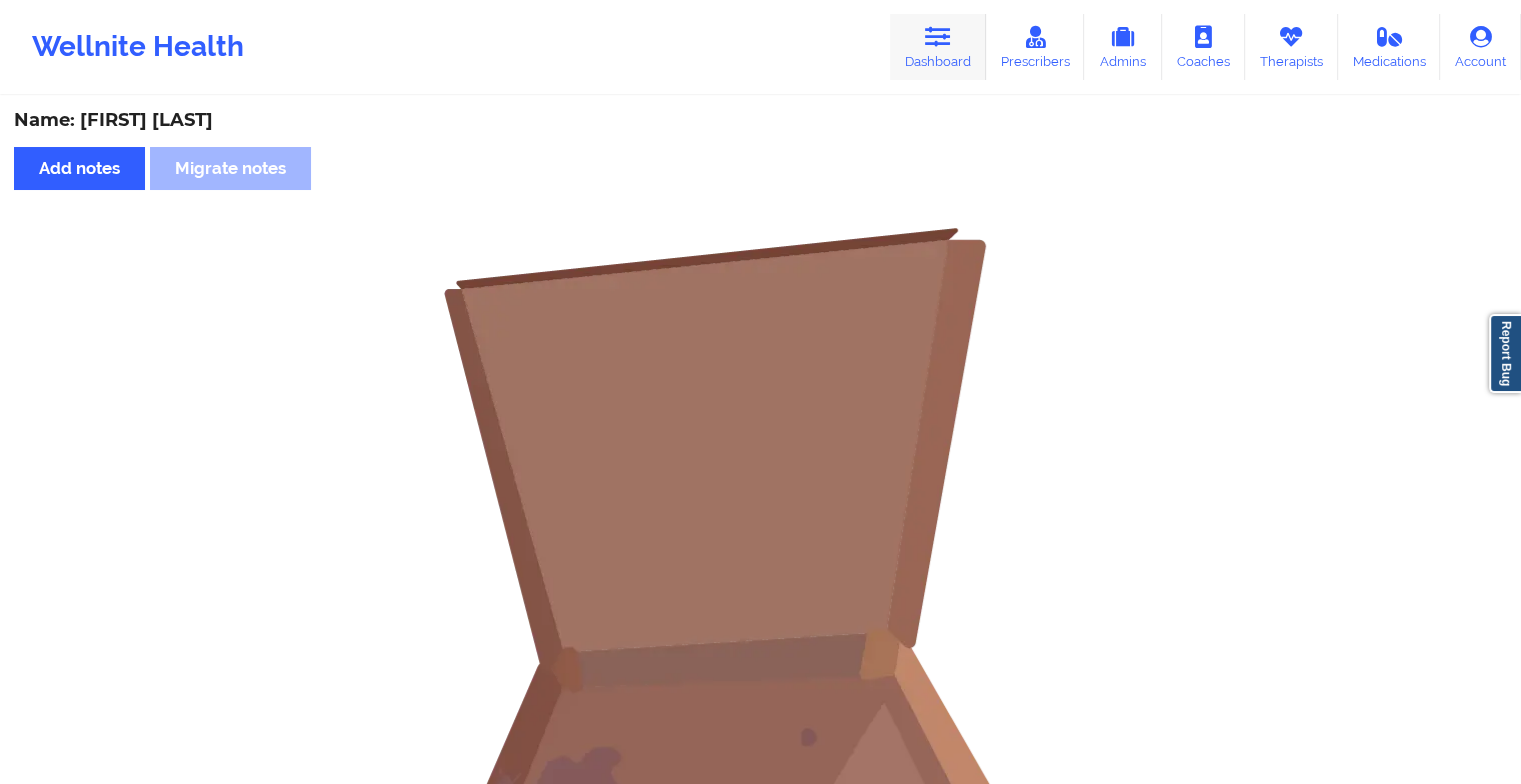 click on "Dashboard" at bounding box center [938, 47] 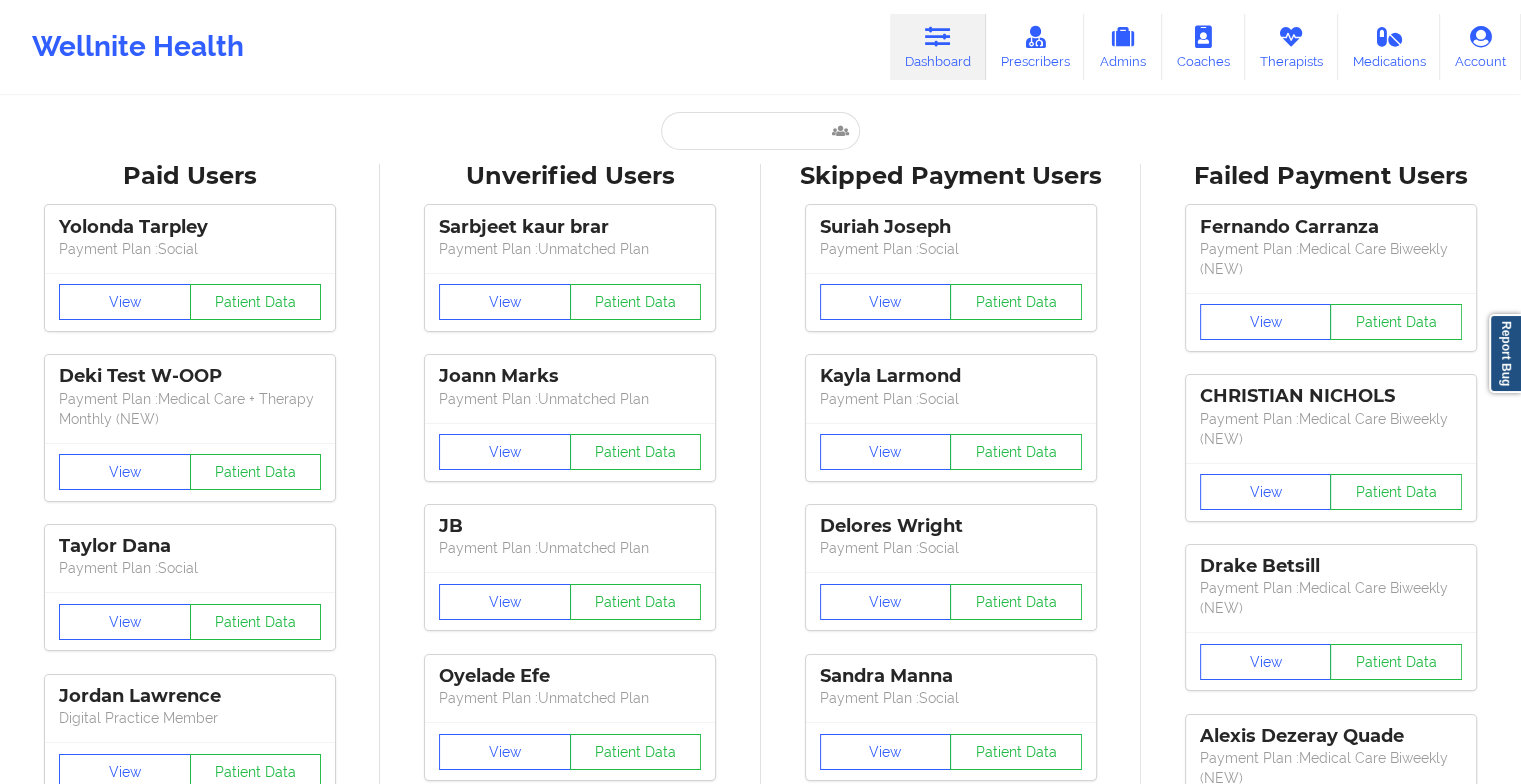 click on "Paid Users [FIRST] [LAST] Payment Plan : Social View Patient Data Deki Test W-OOP Payment Plan : Medical Care + Therapy Monthly (NEW) View Patient Data [FIRST] [LAST] Payment Plan : Social View Patient Data [FIRST] [LAST] Digital Practice Member View Patient Data [FIRST] [LAST] Payment Plan : Social View Patient Data [FIRST] [LAST] Payment Plan : Social View Patient Data ⟨ 1 2 3 ⟩ Unverified Users [FIRST] [LAST] Payment Plan : Unmatched Plan View Patient Data [FIRST] [LAST] Payment Plan : Unmatched Plan View Patient Data [FIRST] Payment Plan : Unmatched Plan View Patient Data [FIRST] [LAST] Payment Plan : Unmatched Plan View Patient Data [FIRST] [LAST] Payment Plan : Unmatched Plan View Patient Data [FIRST] [LAST] Payment Plan : Unmatched Plan View Patient Data [FIRST] [LAST] Digital Practice Member (In-Network) View Patient Data [FIRST] [LAST] Digital Practice Member (In-Network) View Patient Data [FIRST] [LAST] Digital Practice Member (In-Network) View" at bounding box center [760, 2575] 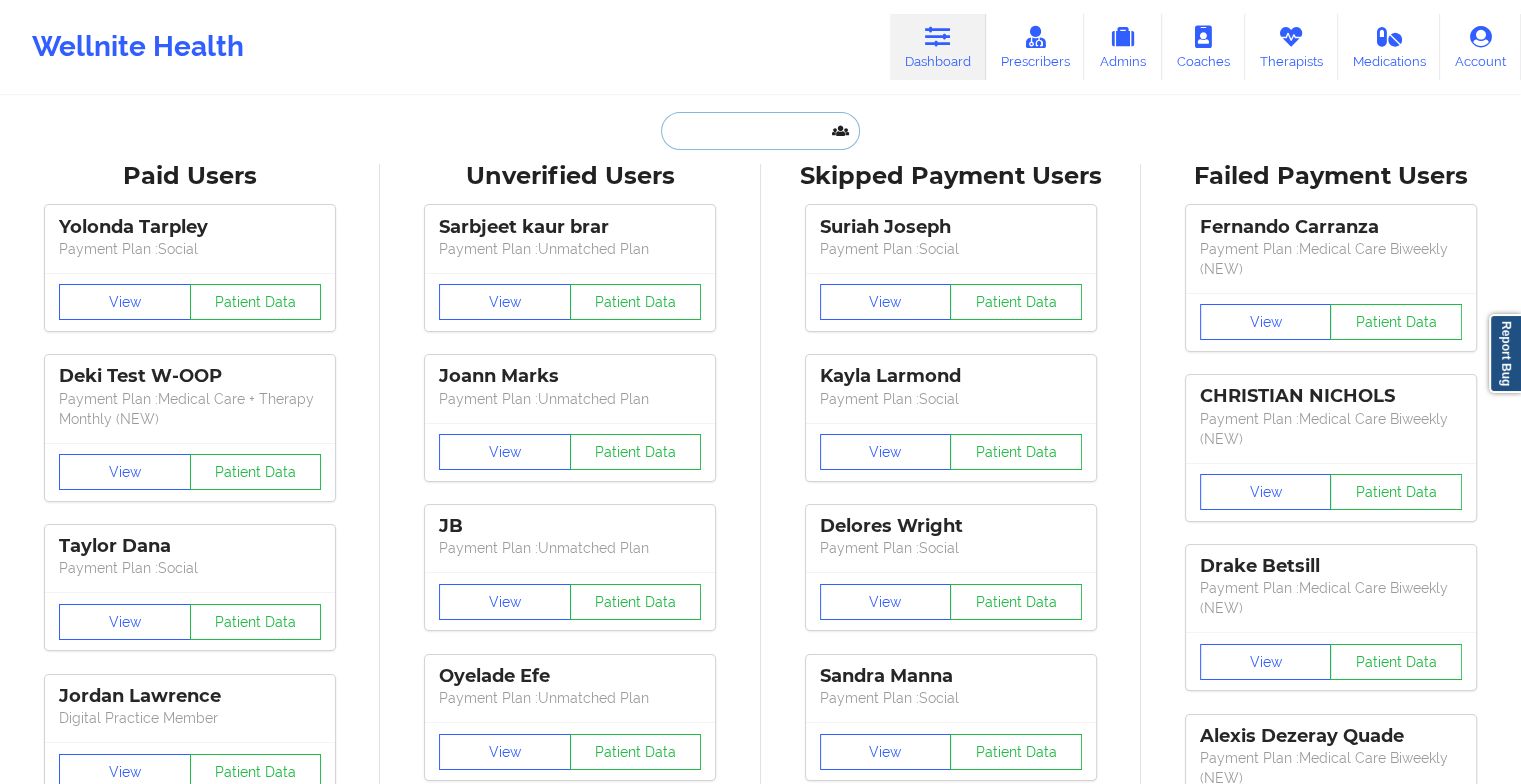 click at bounding box center (760, 131) 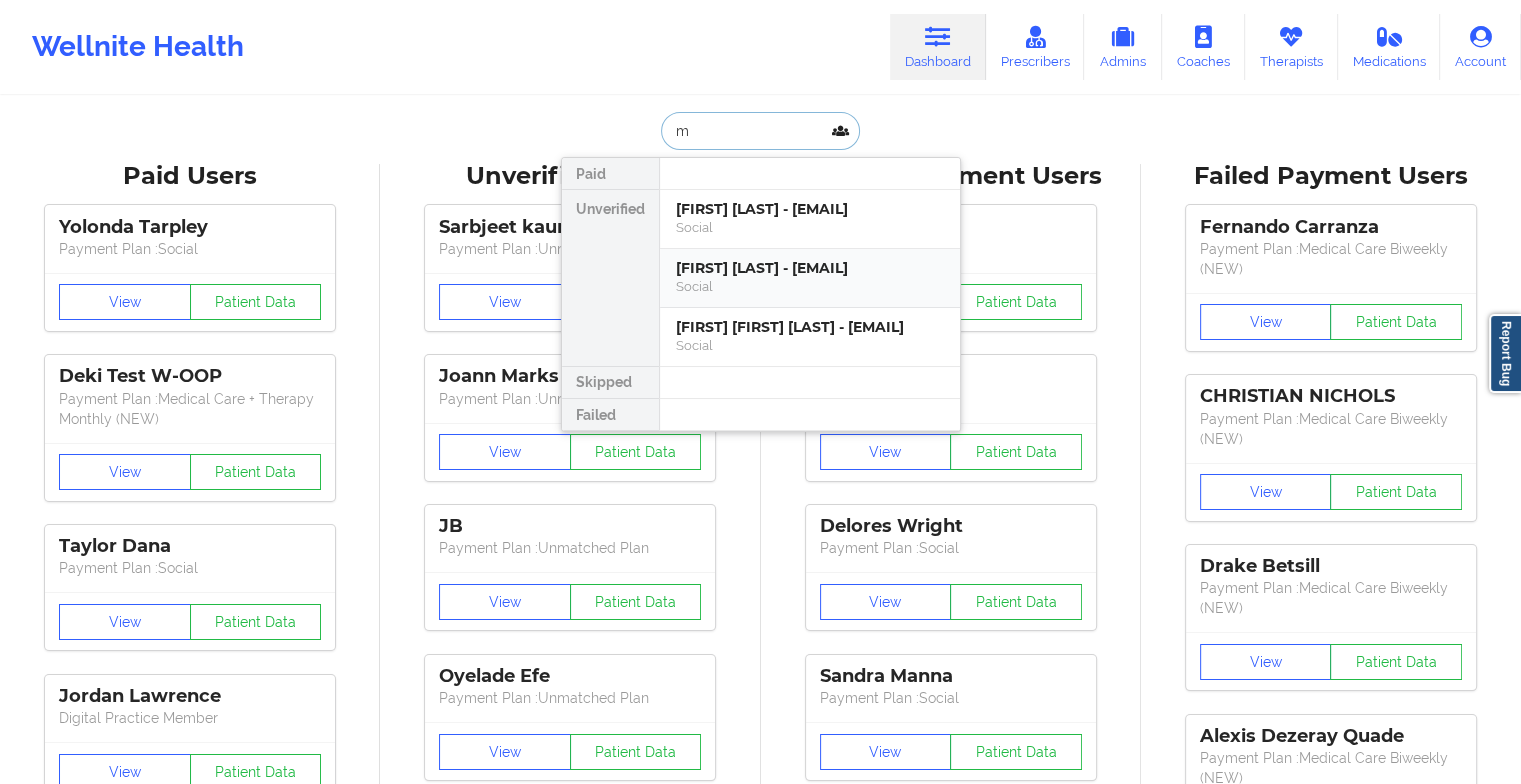 click on "[FIRST] [LAST] - [EMAIL]" at bounding box center (810, 268) 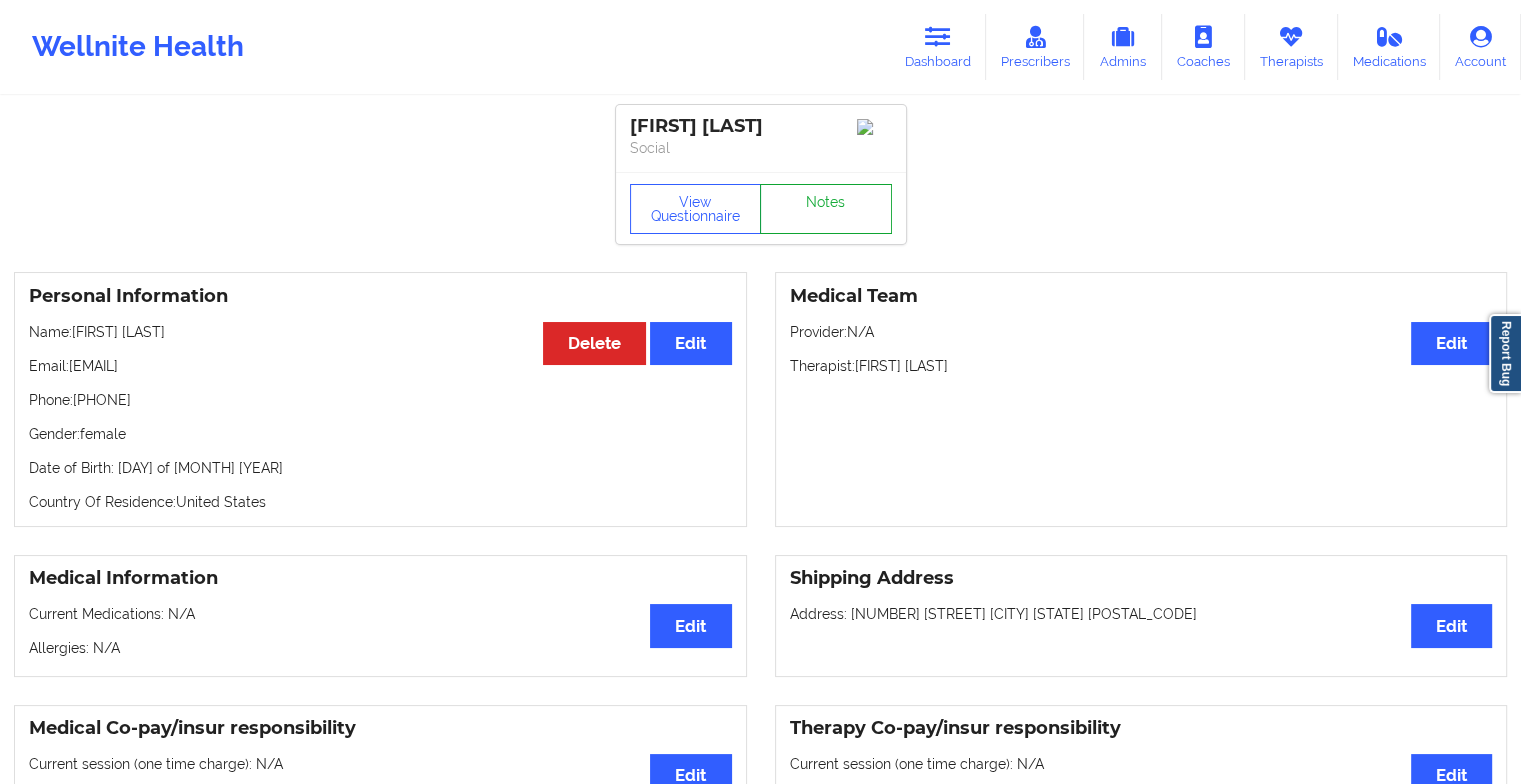 click on "Notes" at bounding box center (826, 209) 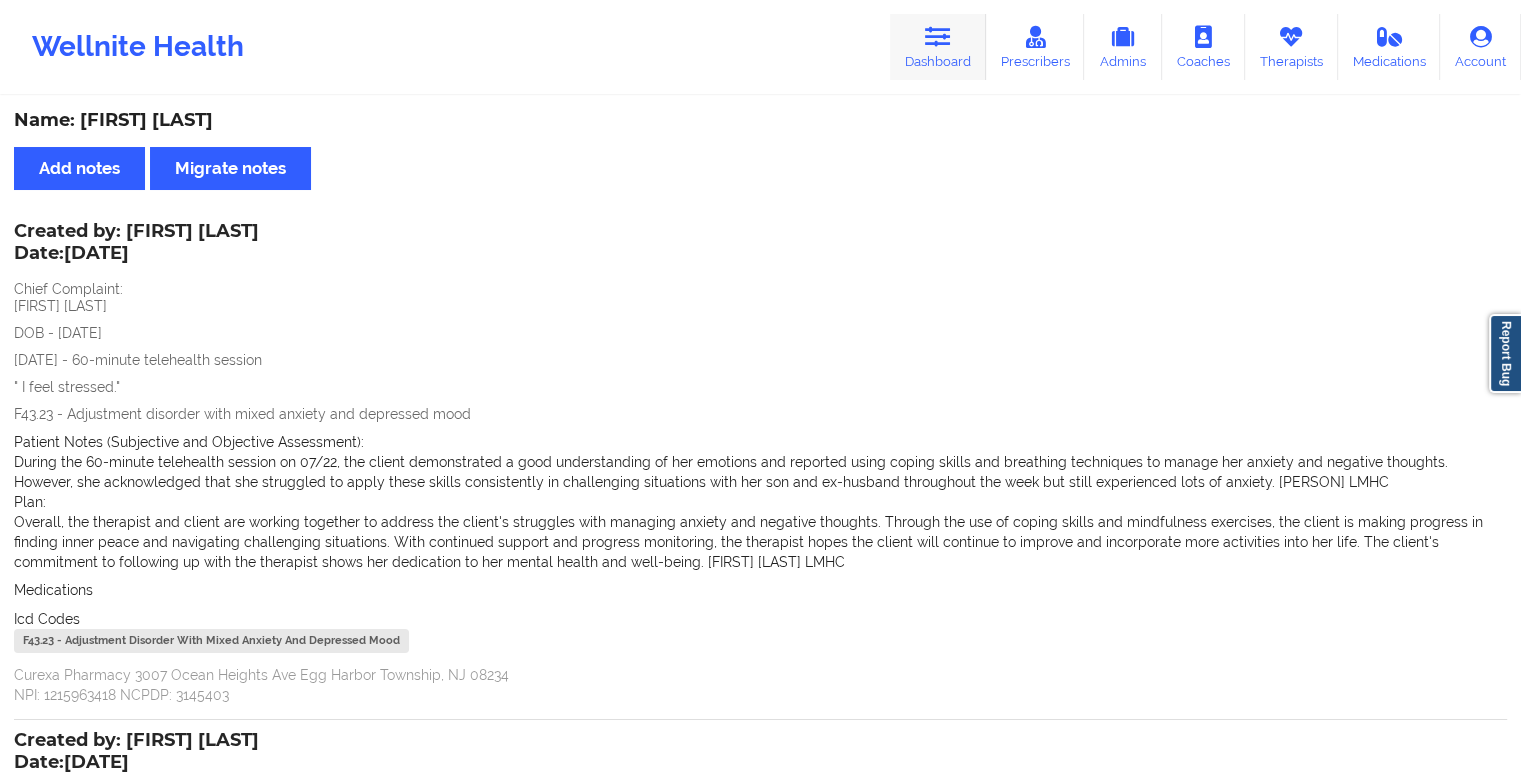 click on "Dashboard" at bounding box center [938, 47] 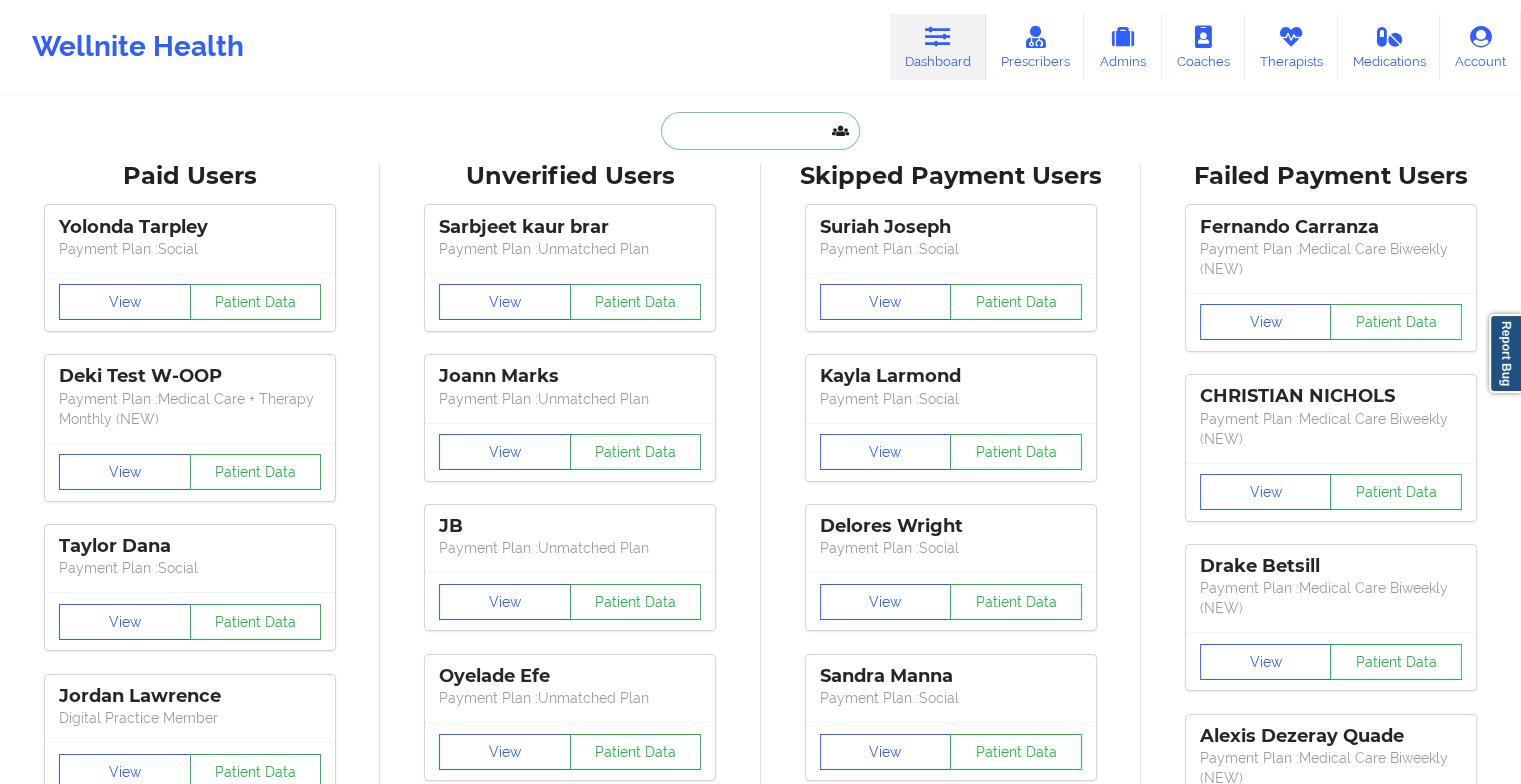 click at bounding box center [760, 131] 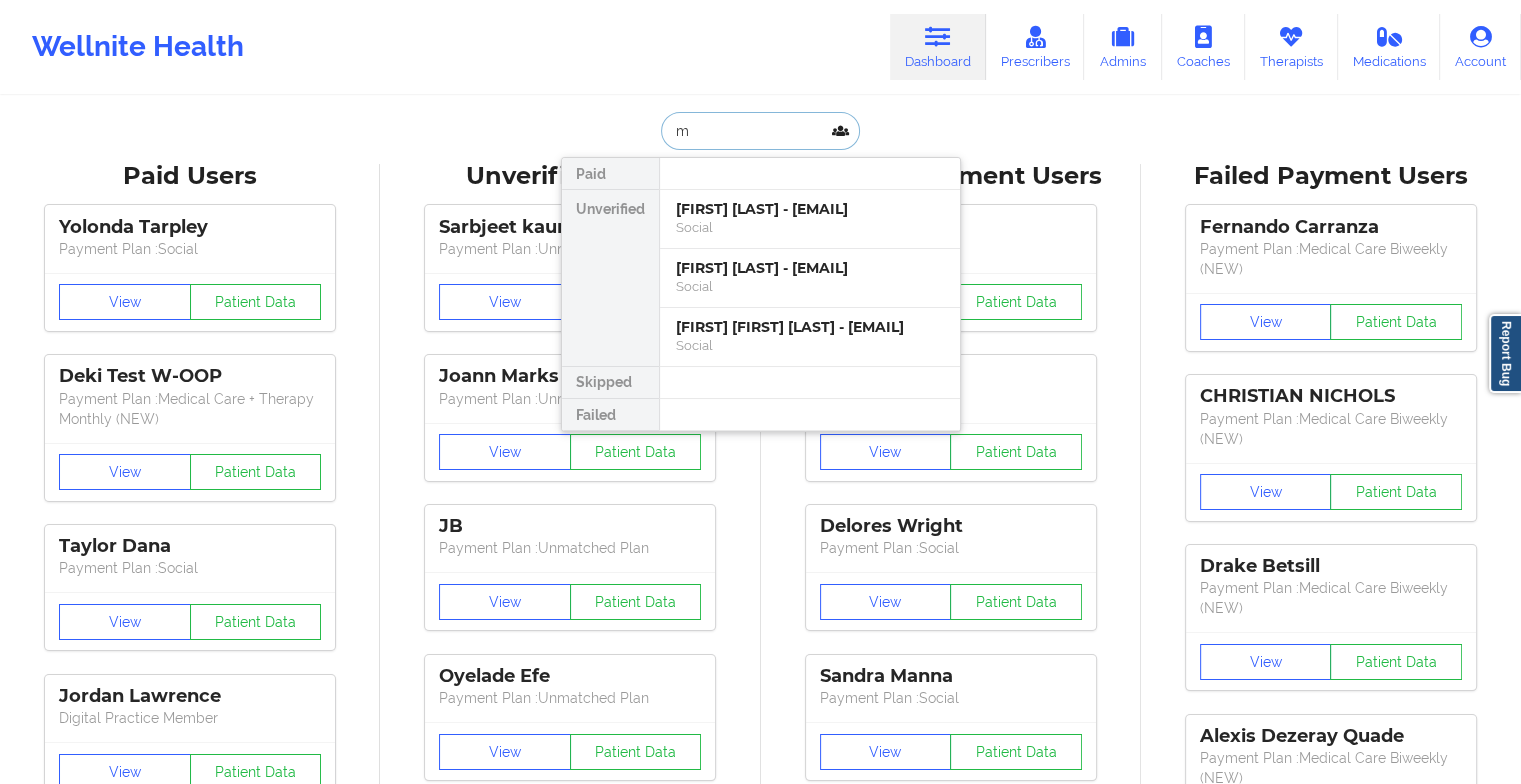 type on "m" 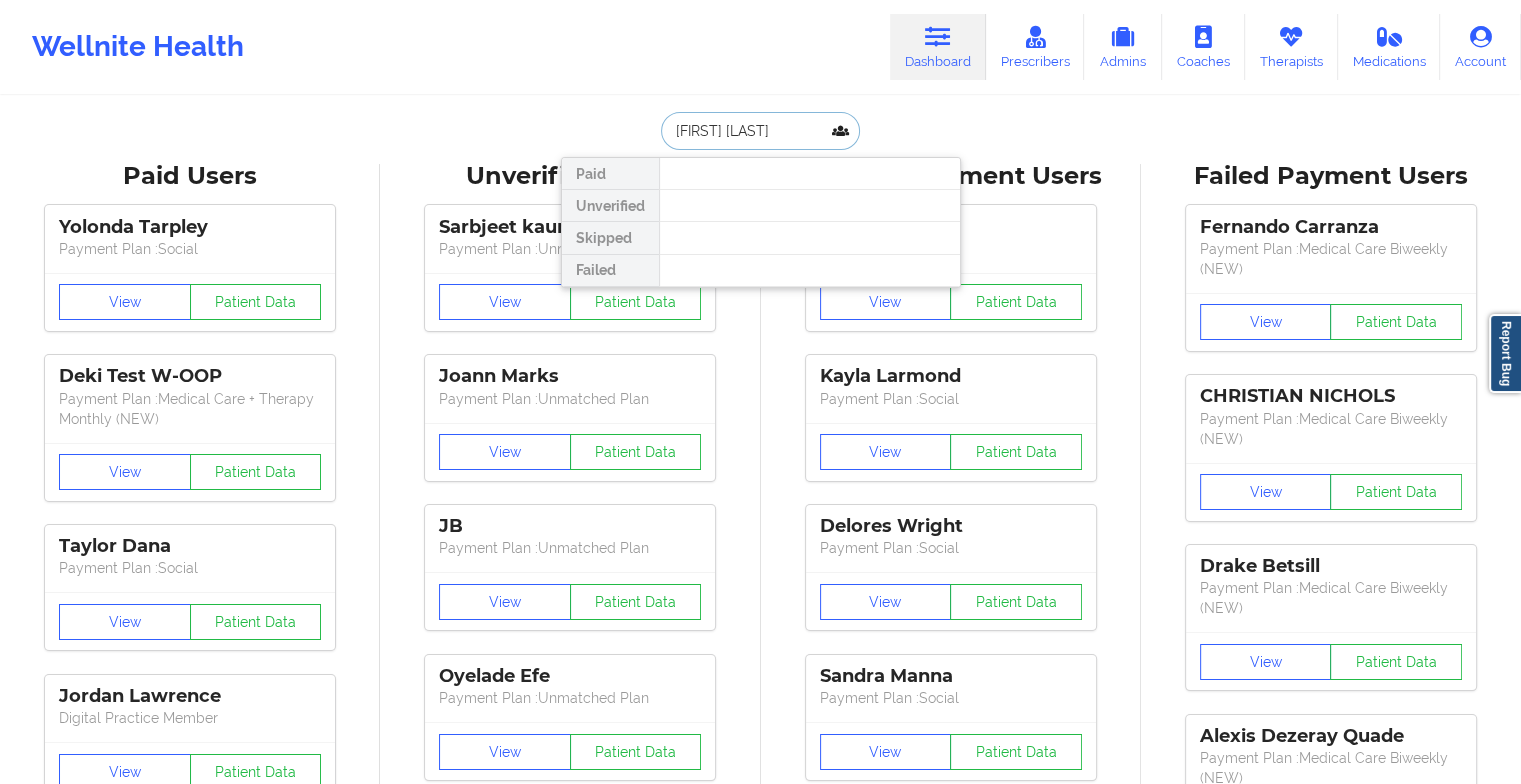 type on "[FIRST] [LAST]" 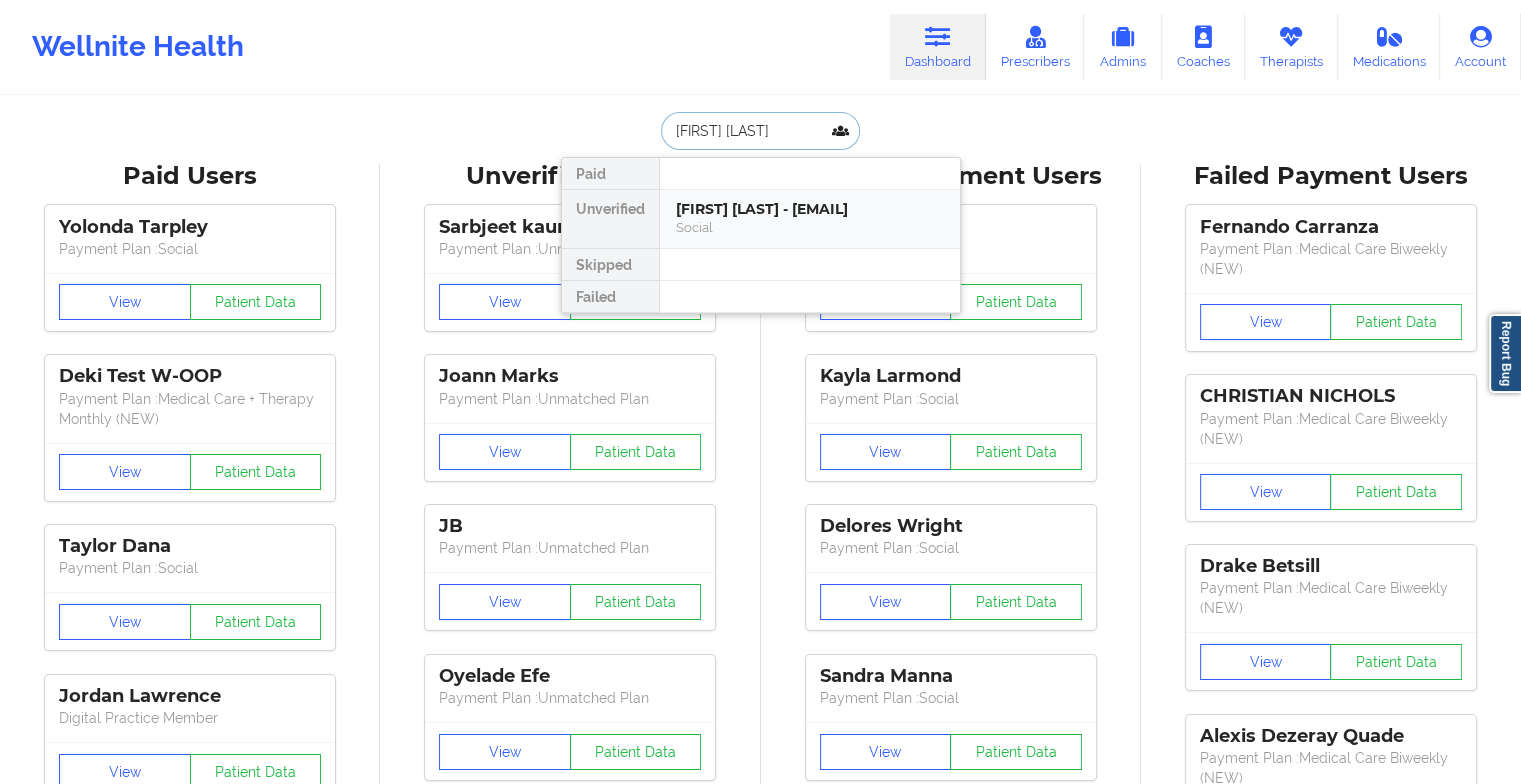click on "[FIRST] [LAST] - [EMAIL]" at bounding box center (810, 209) 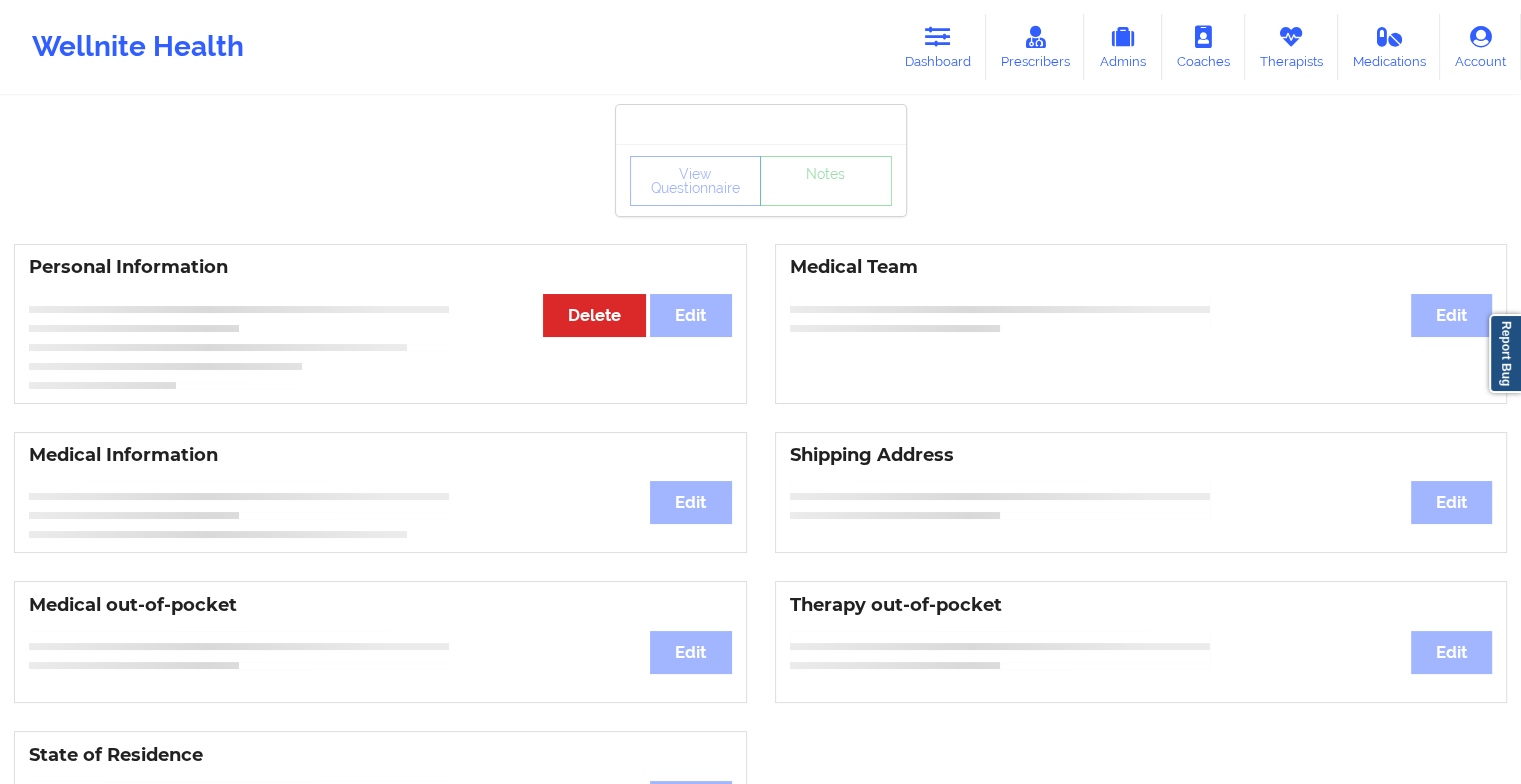 click on "View Questionnaire Notes" at bounding box center [761, 181] 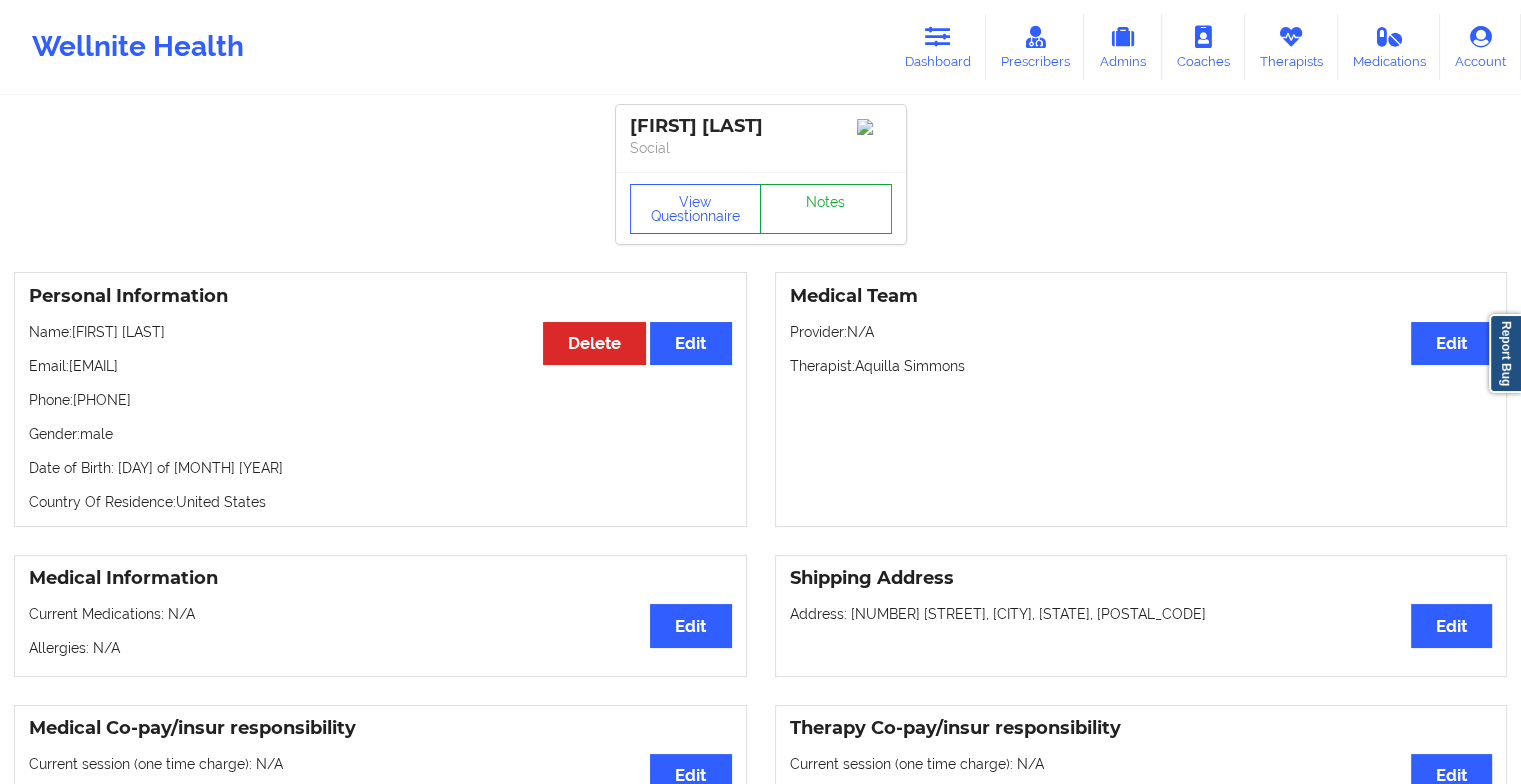 click on "Notes" at bounding box center [826, 209] 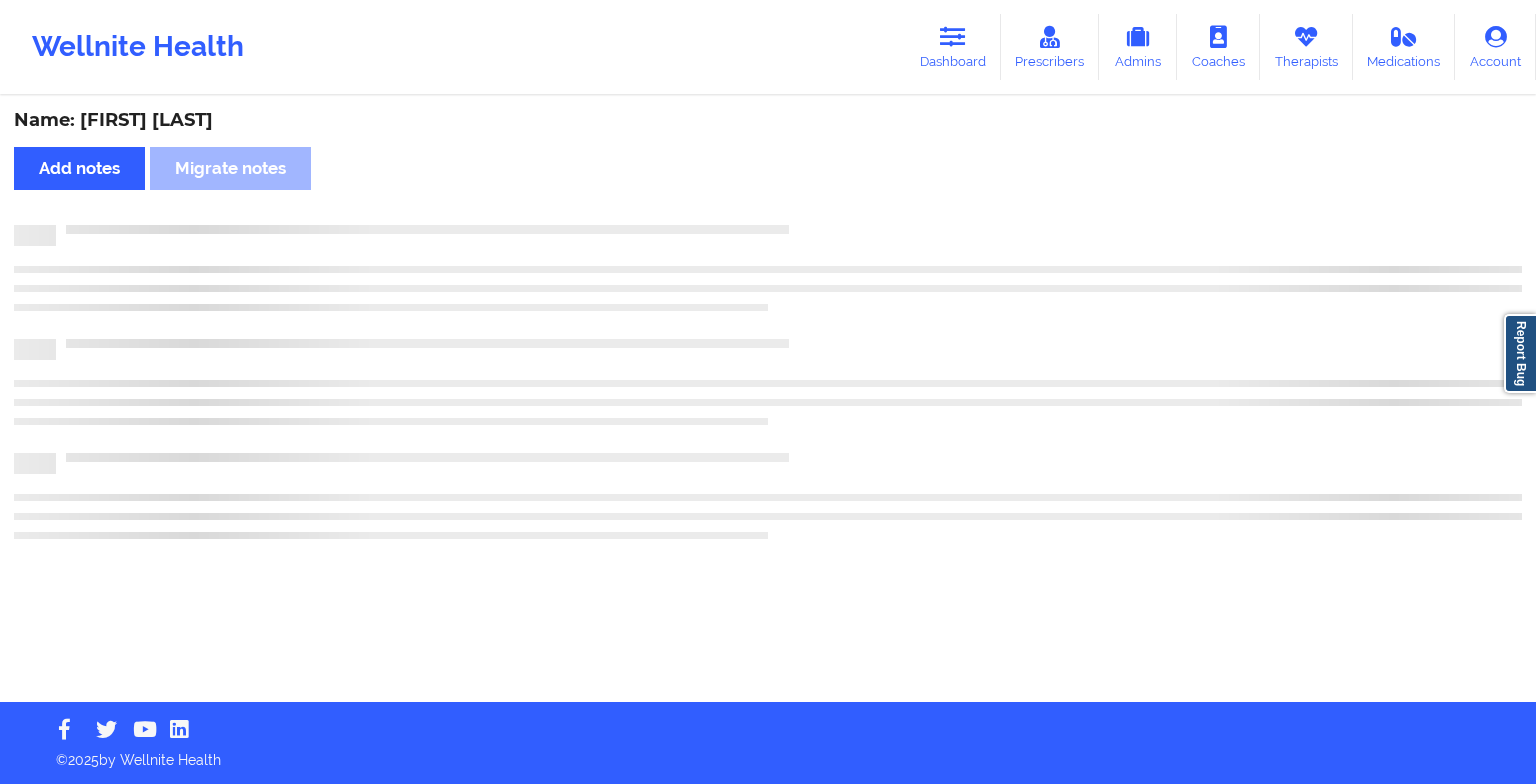 click on "Name: [FIRST] [LAST] Add notes Migrate notes" at bounding box center (768, 400) 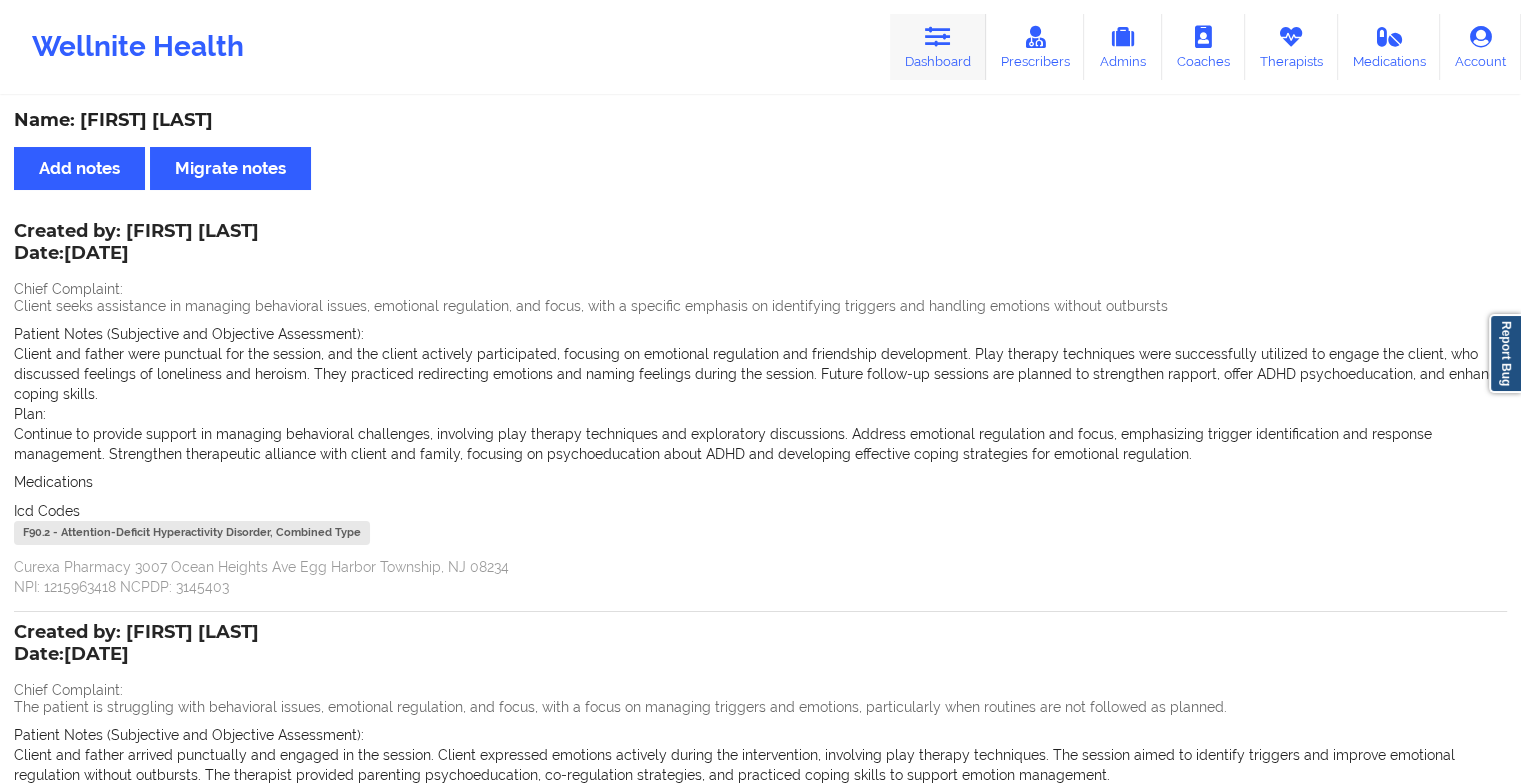 click at bounding box center (938, 37) 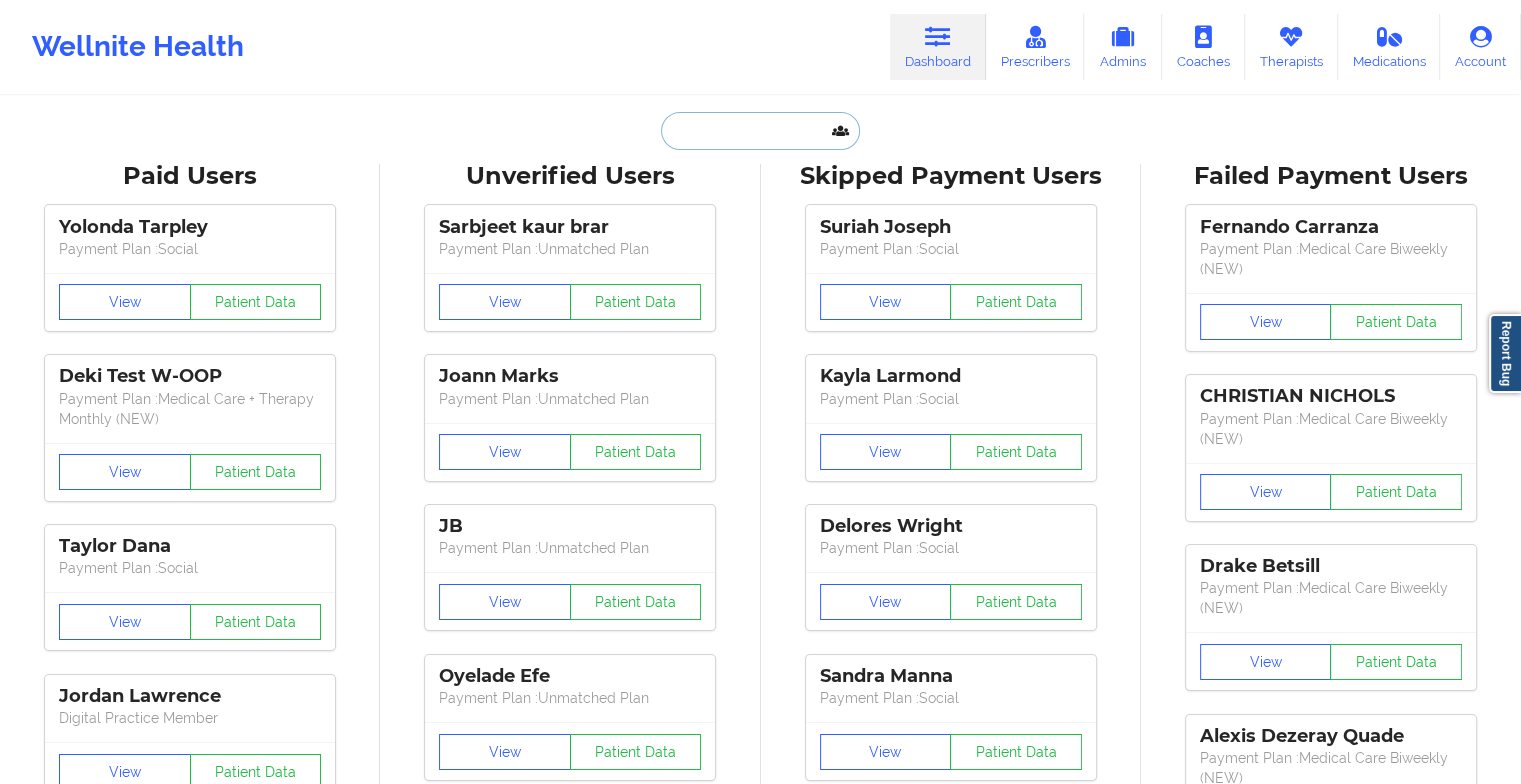 click at bounding box center (760, 131) 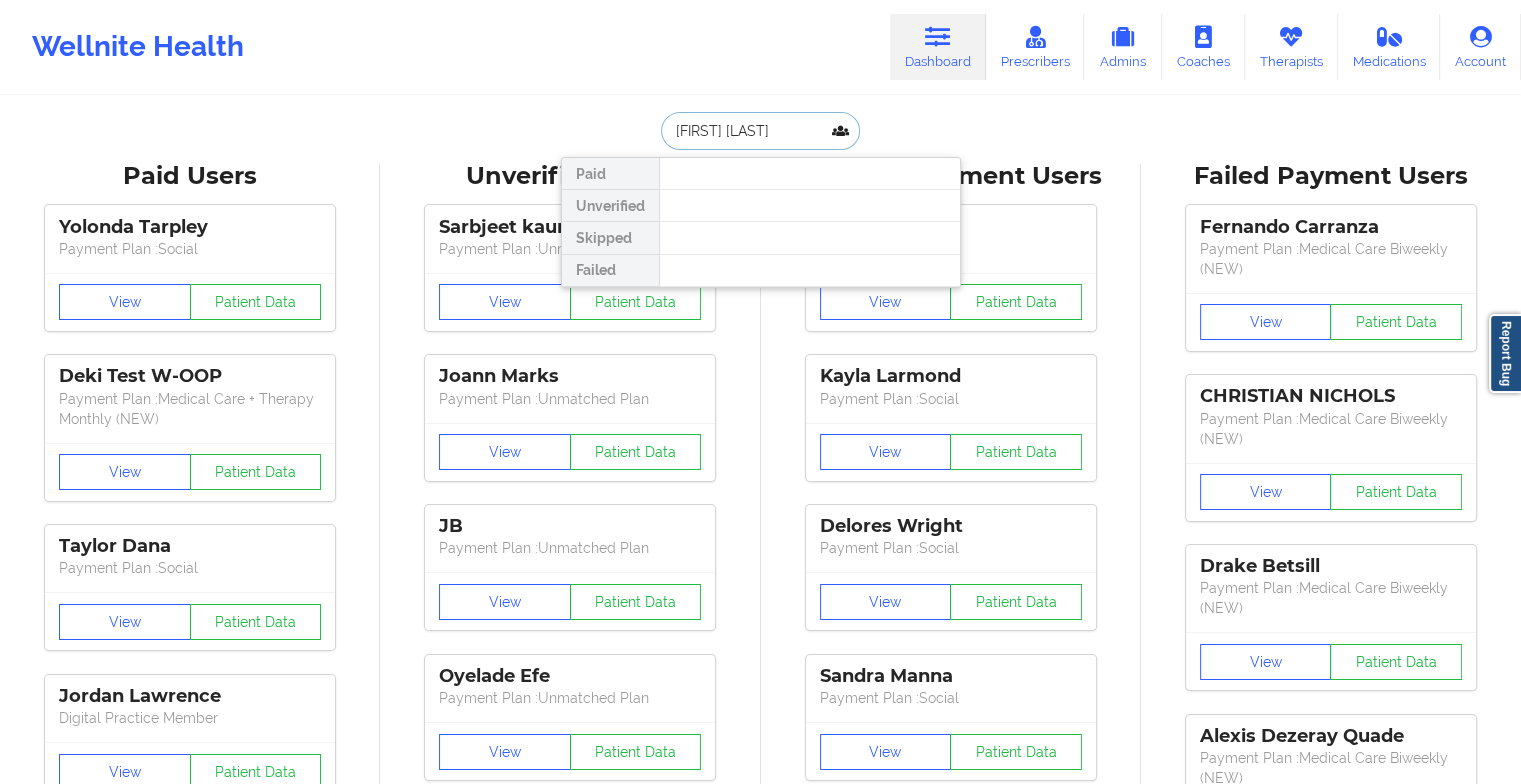 type on "[FIRST] [LAST]" 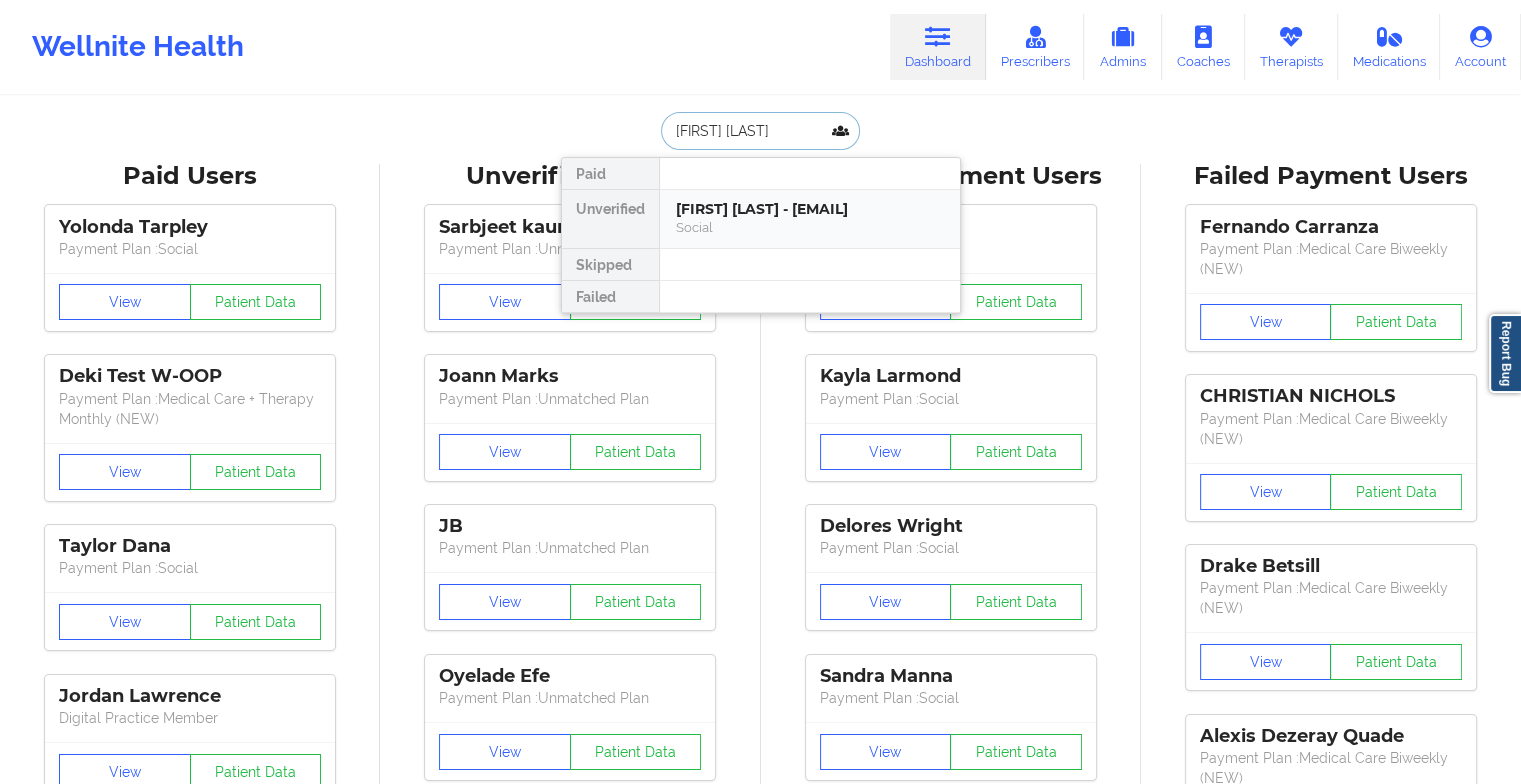 click on "[FIRST] [LAST] - [EMAIL]" at bounding box center (810, 209) 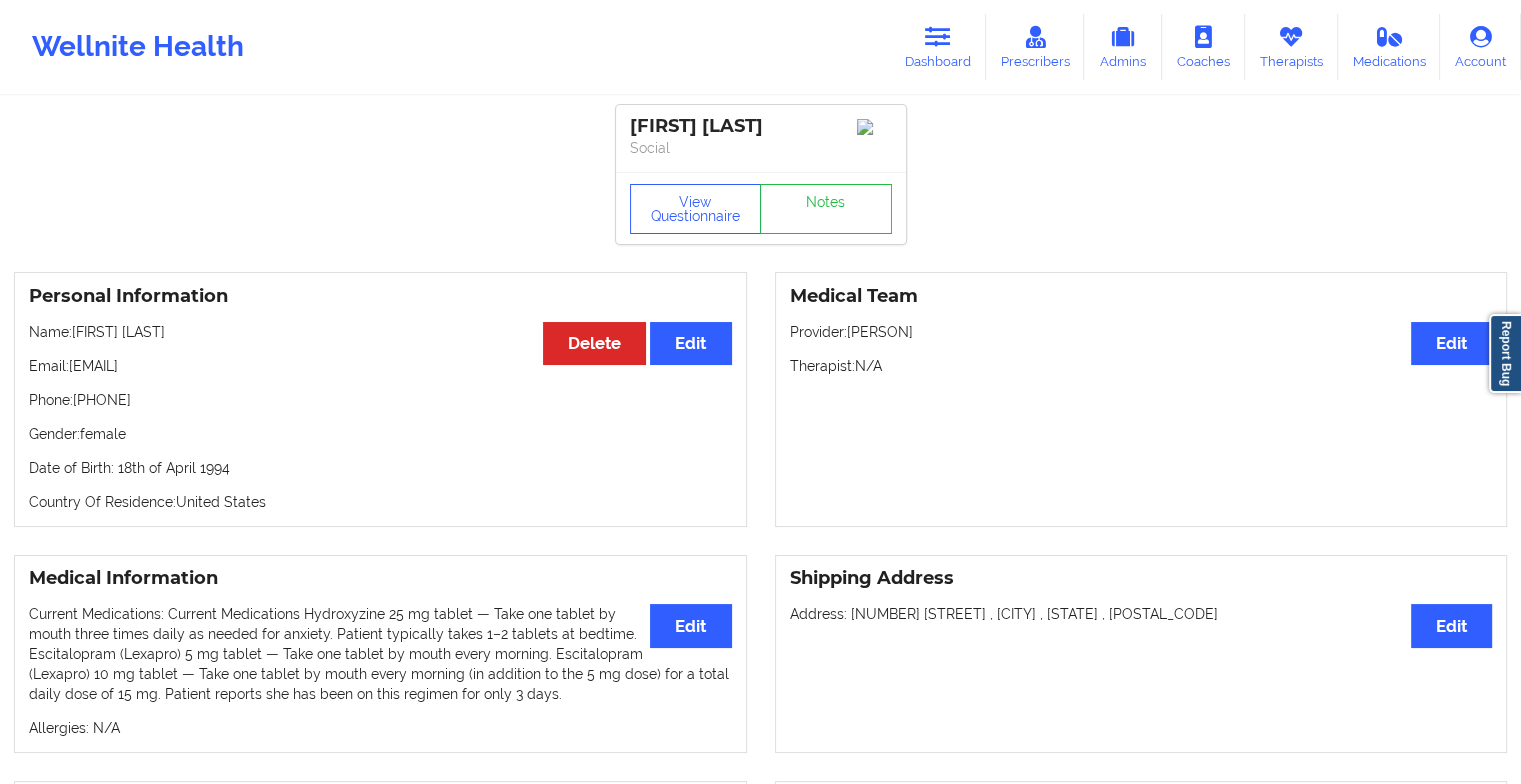 click on "Name: [FIRST] [LAST] Email: [EMAIL] Phone: [PHONE] Gender: female Date of Birth: [DATE] Country Of Residence: [COUNTRY] Medical Team Edit Provider: [PERSON] Therapist: N/A Medical Information Edit Current Medications: Current Medications
Hydroxyzine 25 mg tablet — Take one tablet by mouth three times daily as needed for anxiety. Patient typically takes 1–2 tablets at bedtime.
Escitalopram (Lexapro) 5 mg tablet — Take one tablet by mouth every morning.
Escitalopram (Lexapro) 10 mg tablet — Take one tablet by mouth every morning (in addition to the 5 mg dose) for a total daily dose of 15 mg.
Patient reports she has been on this regimen for only 3 days. Allergies: N/A Shipping Address Edit Address: [NUMBER] [STREET] , [CITY] , [STATE] , [POSTAL_CODE] Medical Co-pay/insur responsibility Edit Current session (one time charge): N/A : N/A : N/A : N/A Edit : 80 : 80 :" at bounding box center [760, 1041] 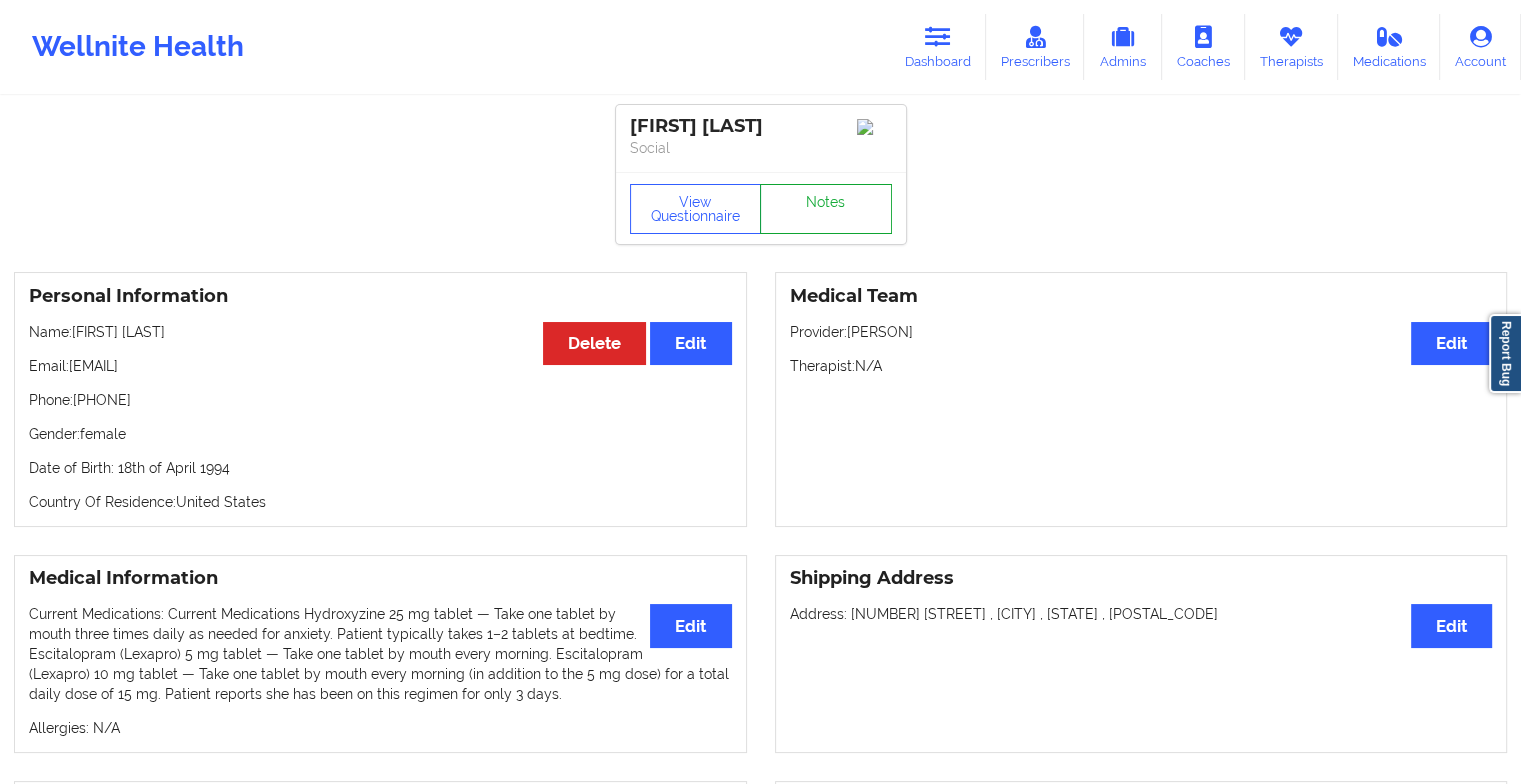 click on "Notes" at bounding box center (826, 209) 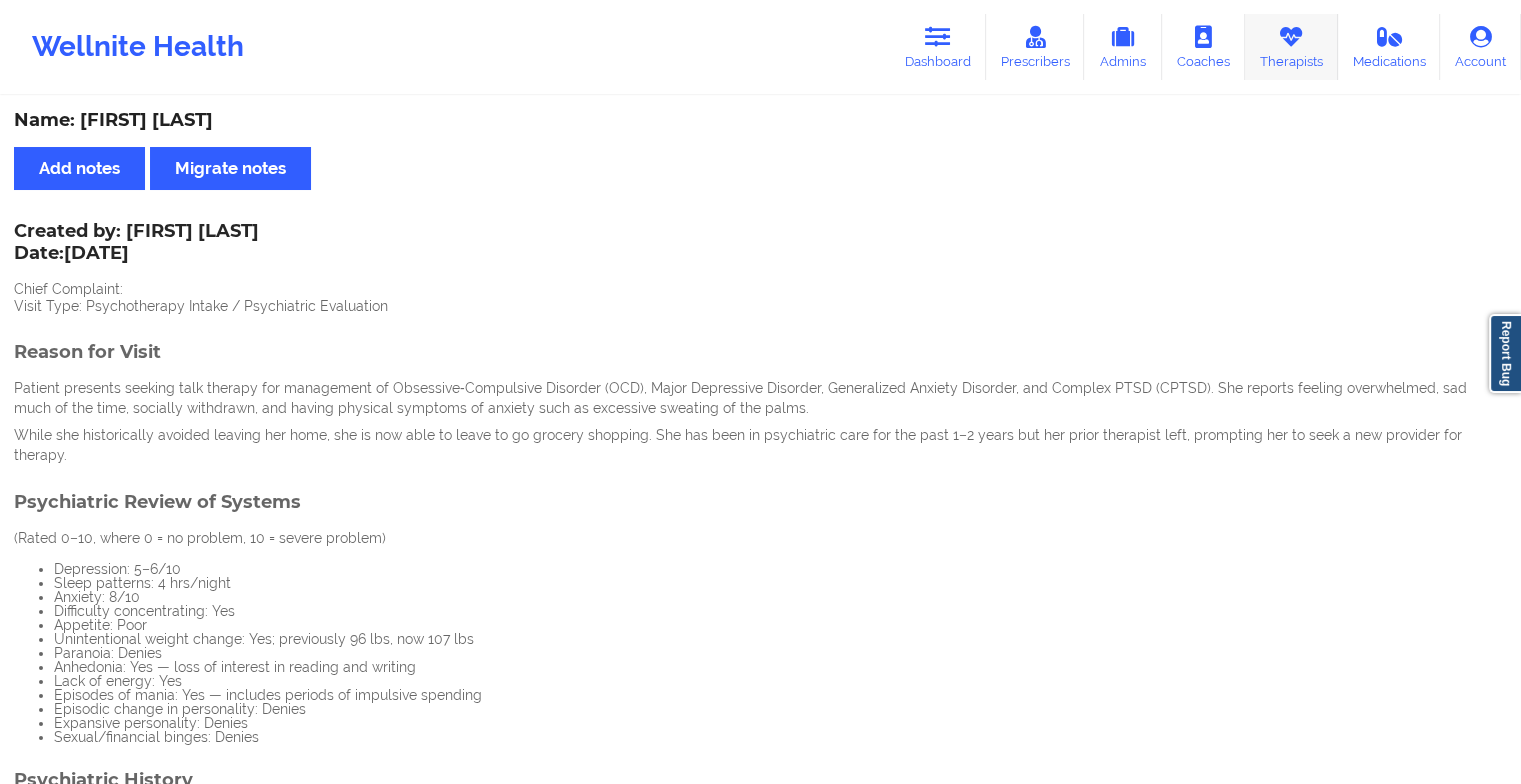 click on "Therapists" at bounding box center [1291, 47] 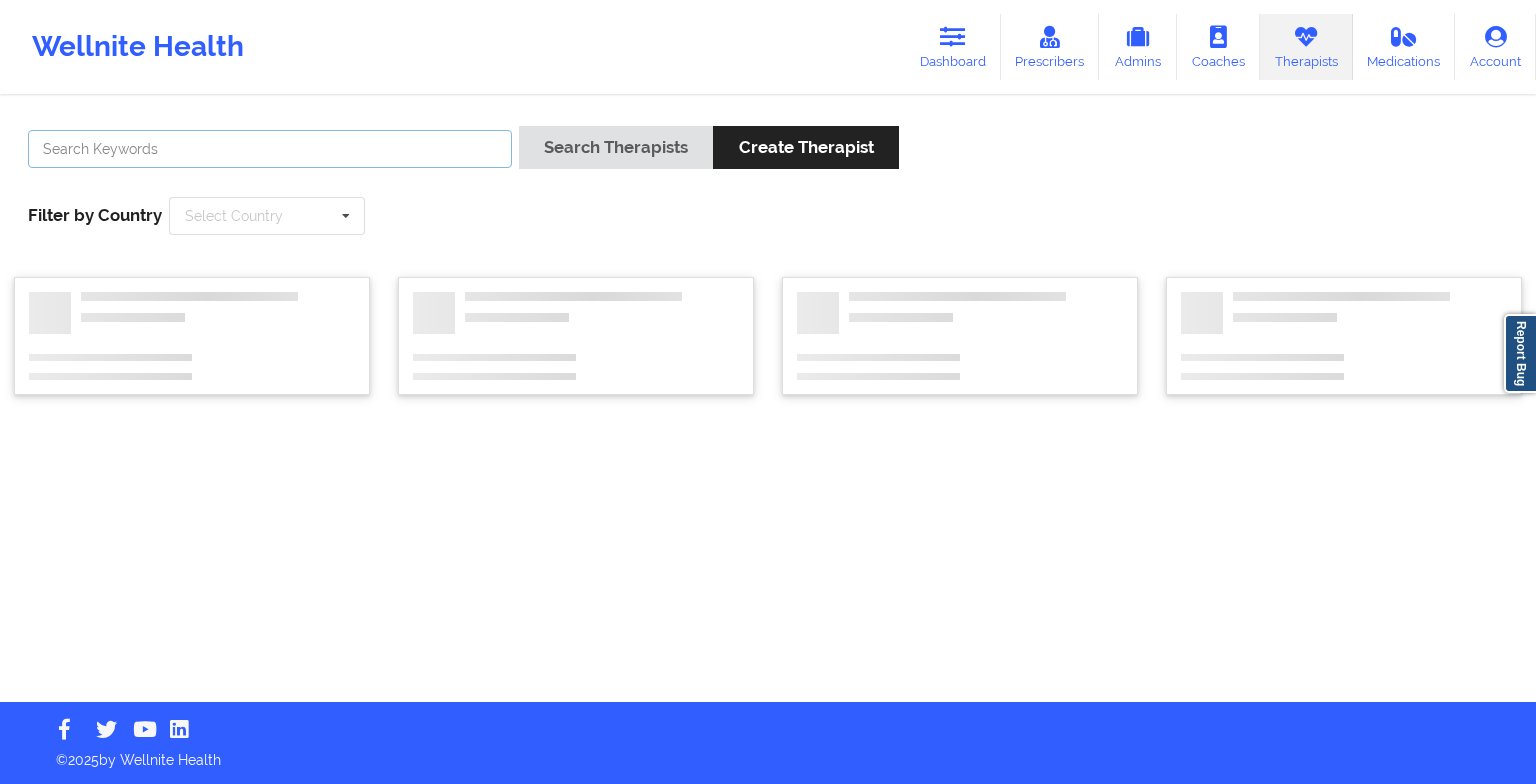 click at bounding box center [270, 149] 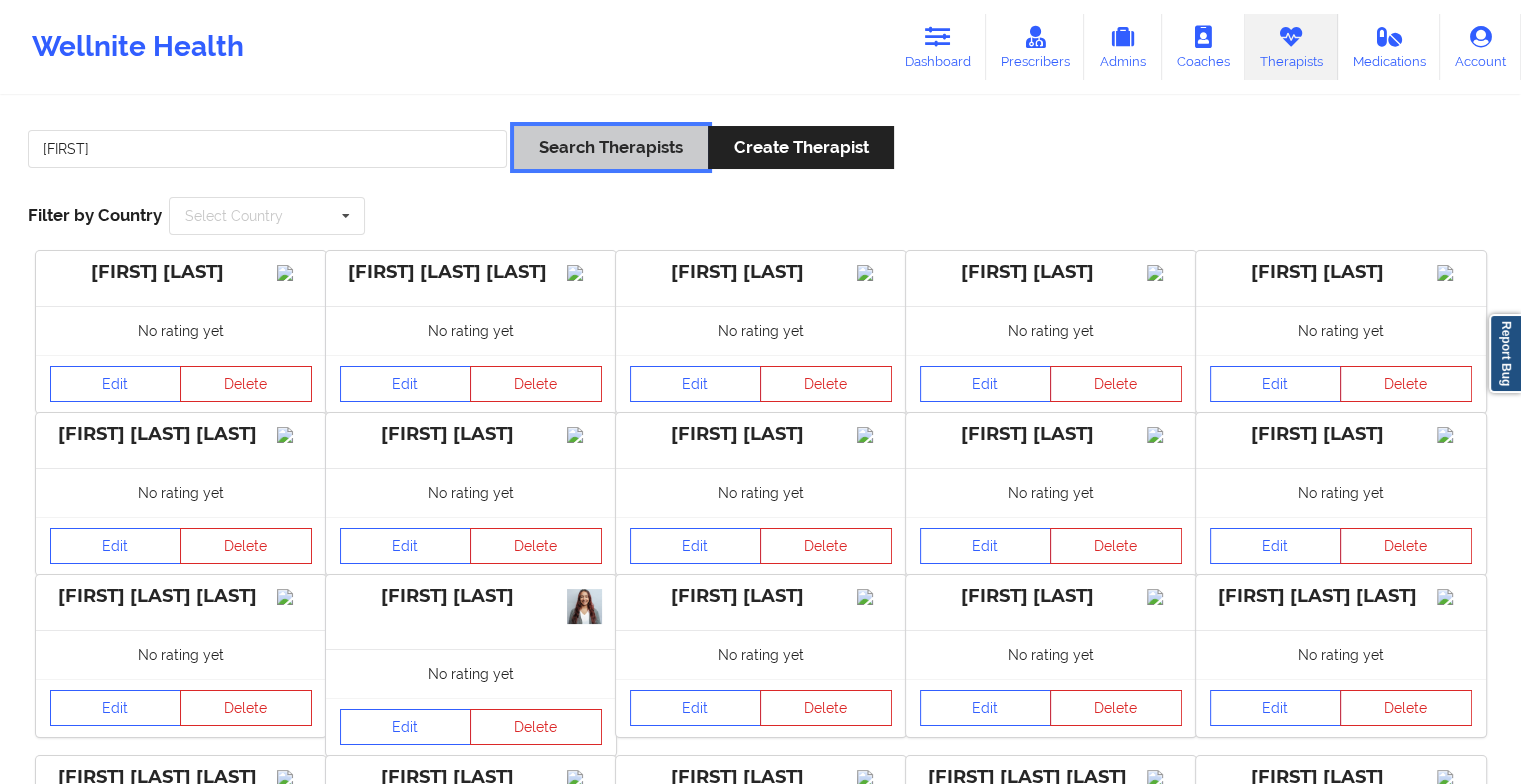 click on "Search Therapists" at bounding box center [611, 147] 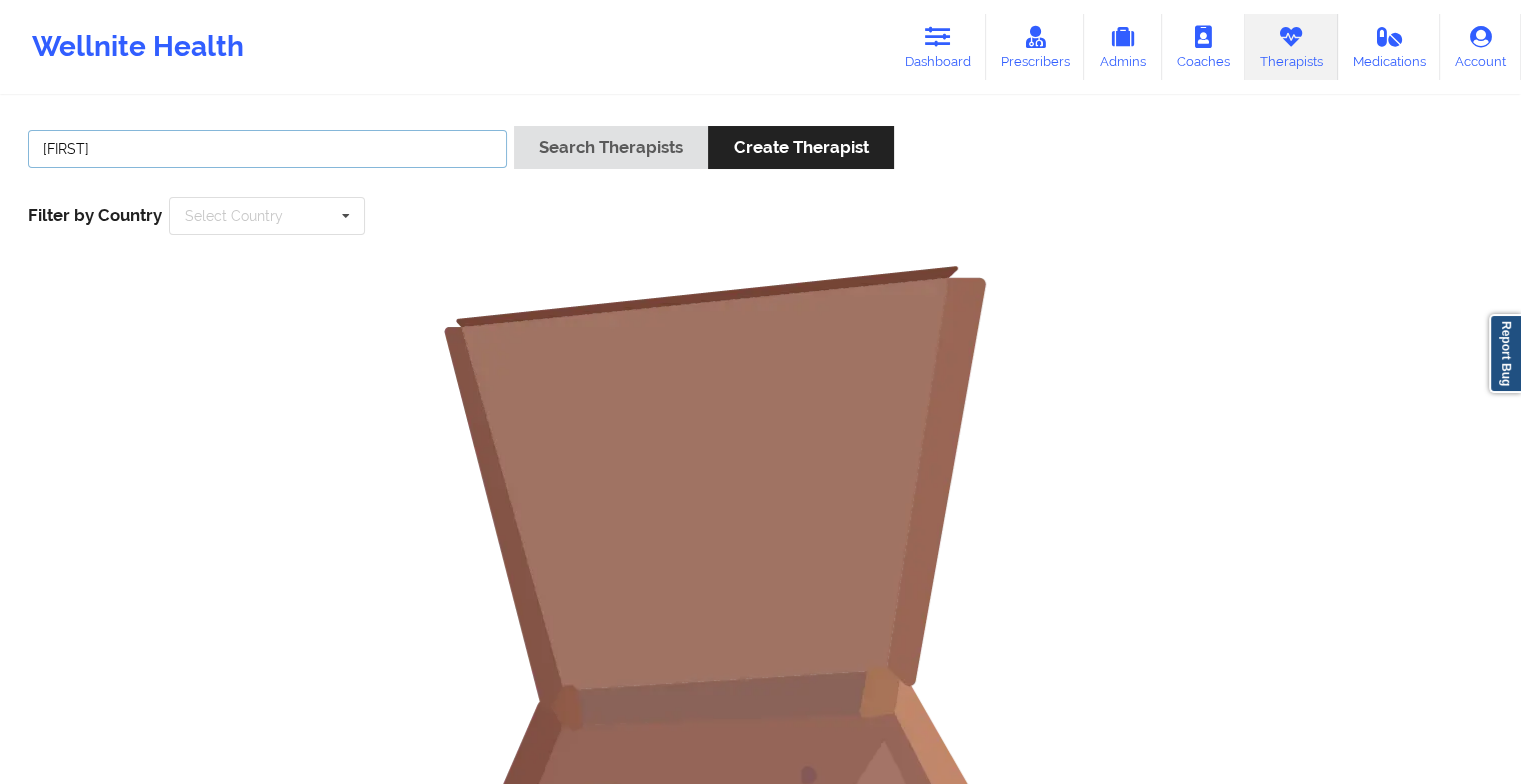click on "[FIRST]" at bounding box center (267, 149) 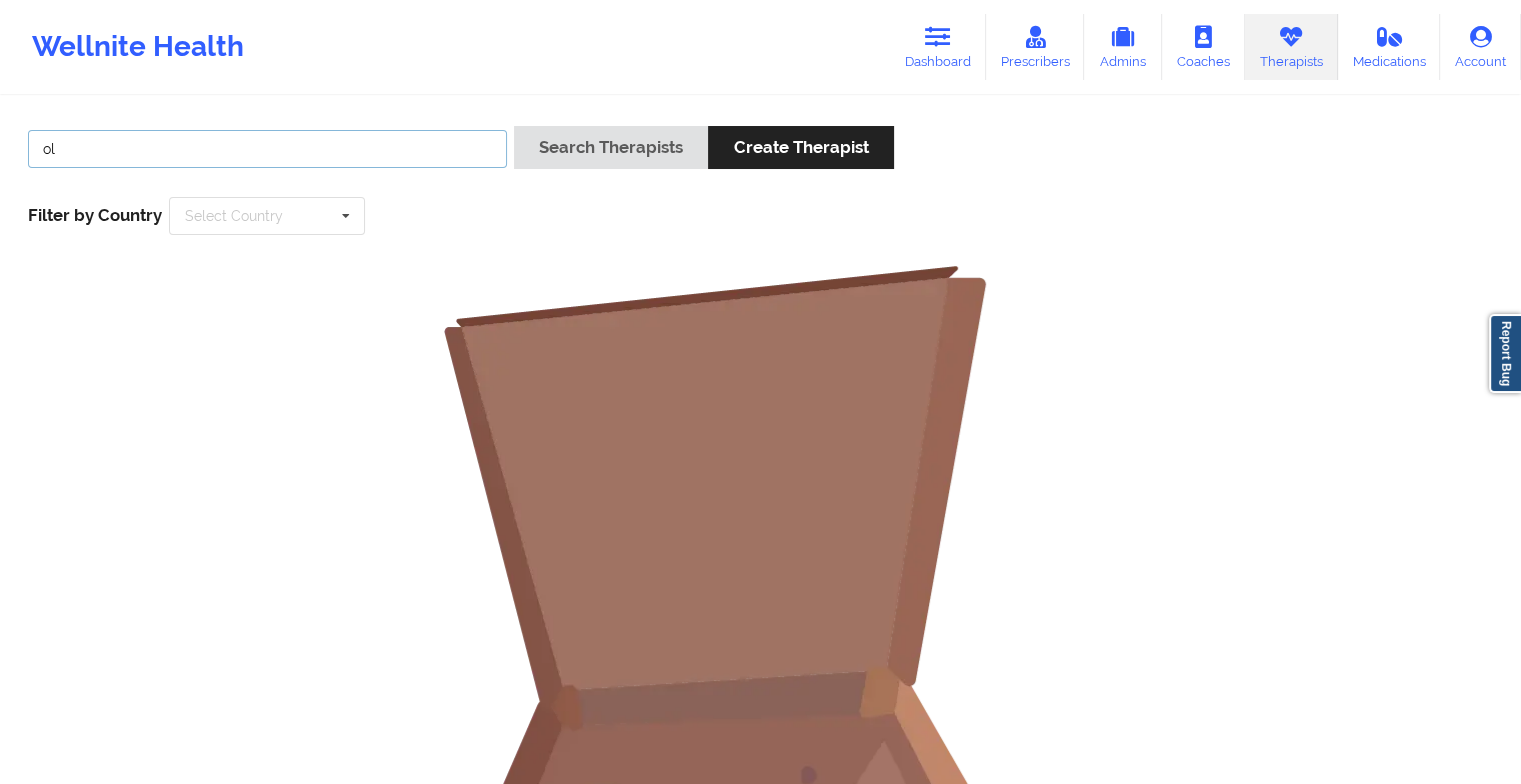 type on "o" 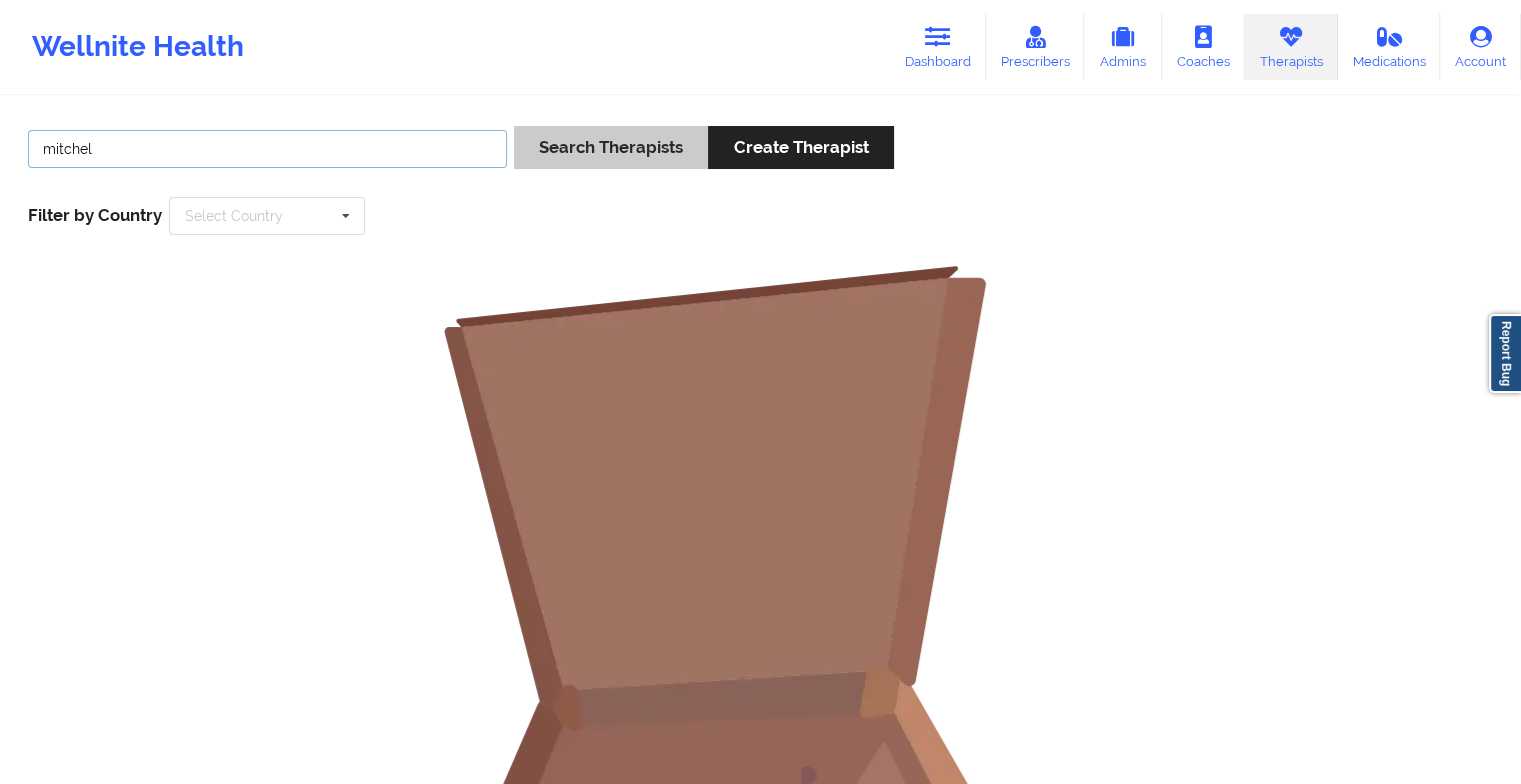 type on "mitchel" 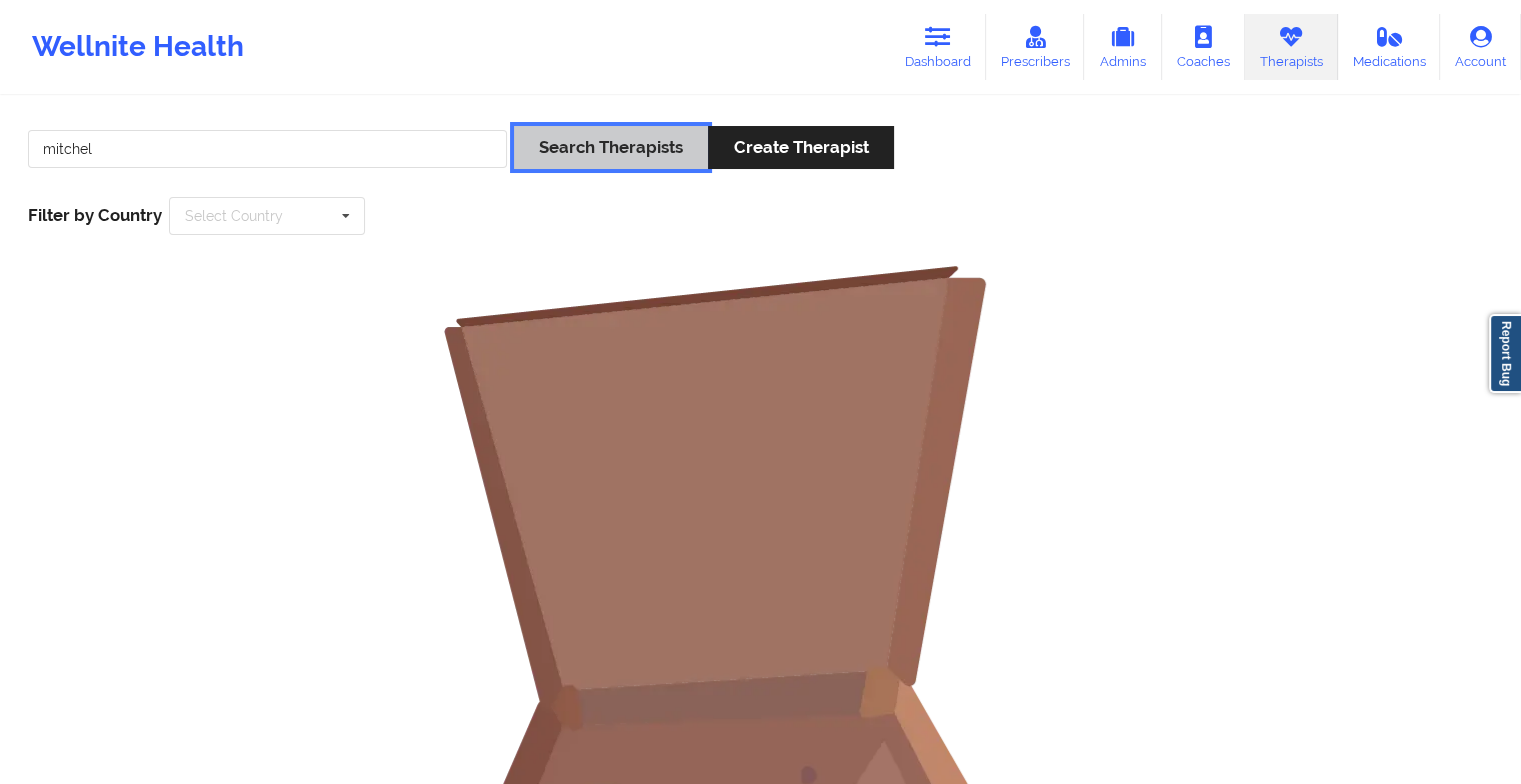 click on "Search Therapists" at bounding box center [611, 147] 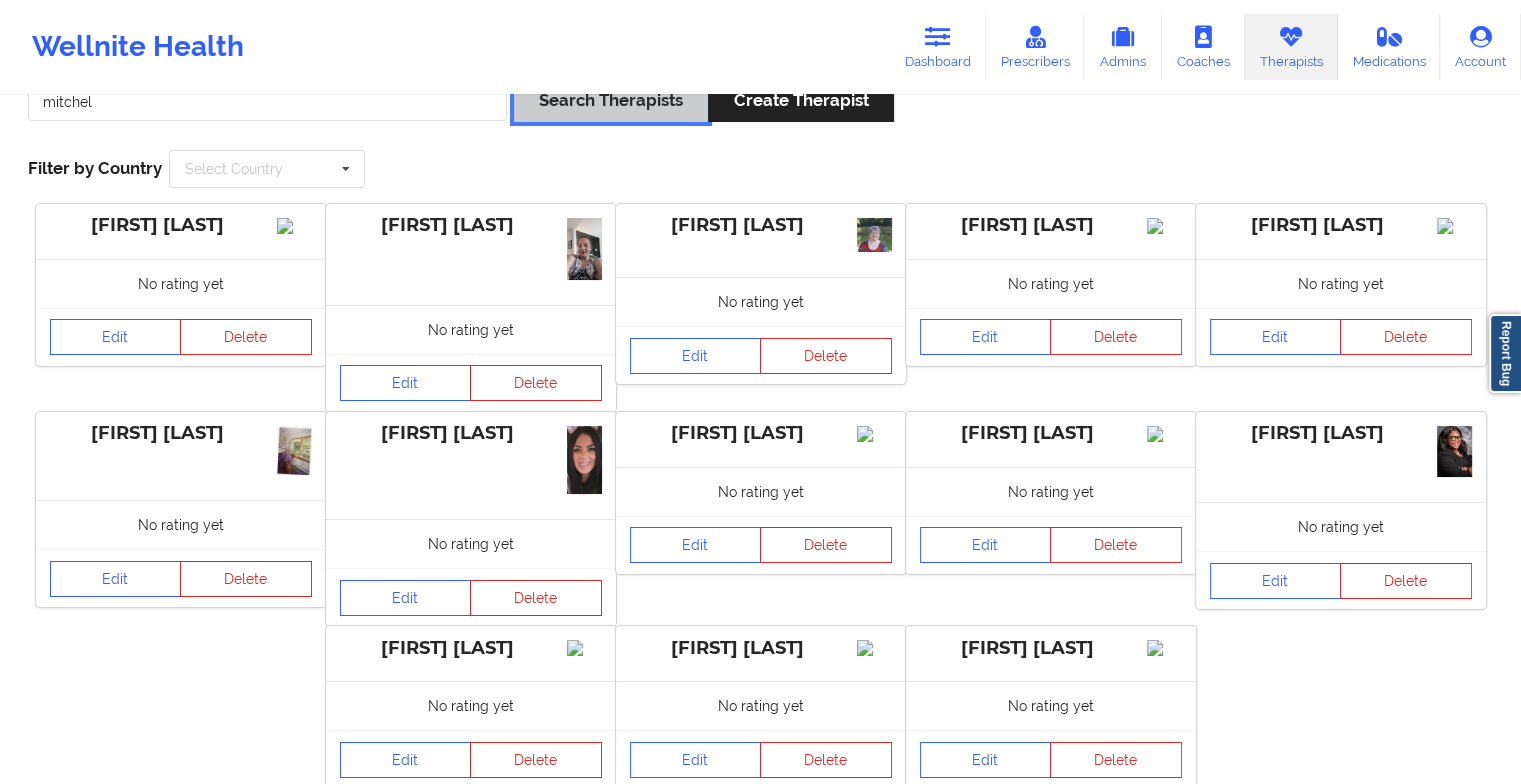scroll, scrollTop: 0, scrollLeft: 0, axis: both 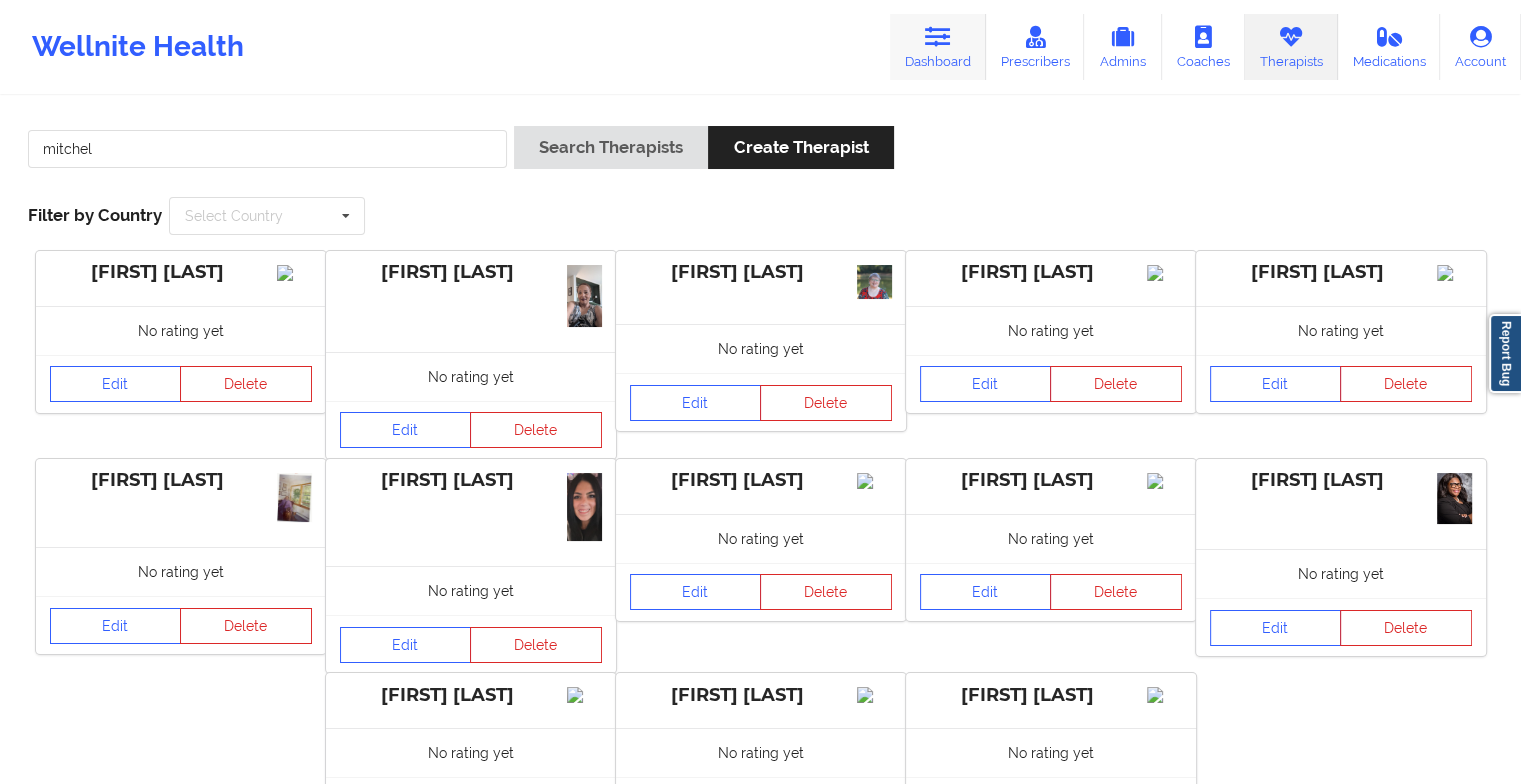 click on "Dashboard" at bounding box center [938, 47] 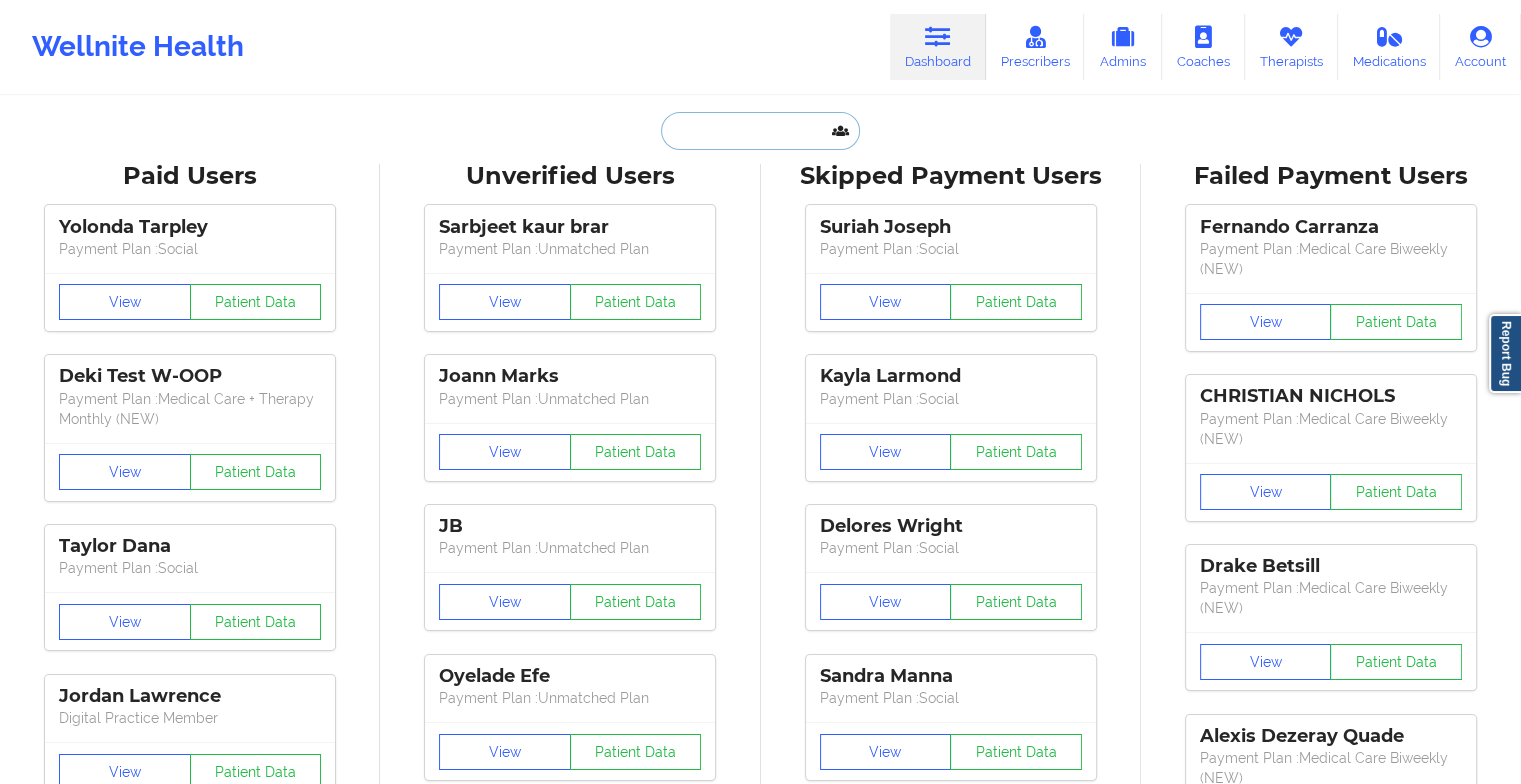 click at bounding box center [760, 131] 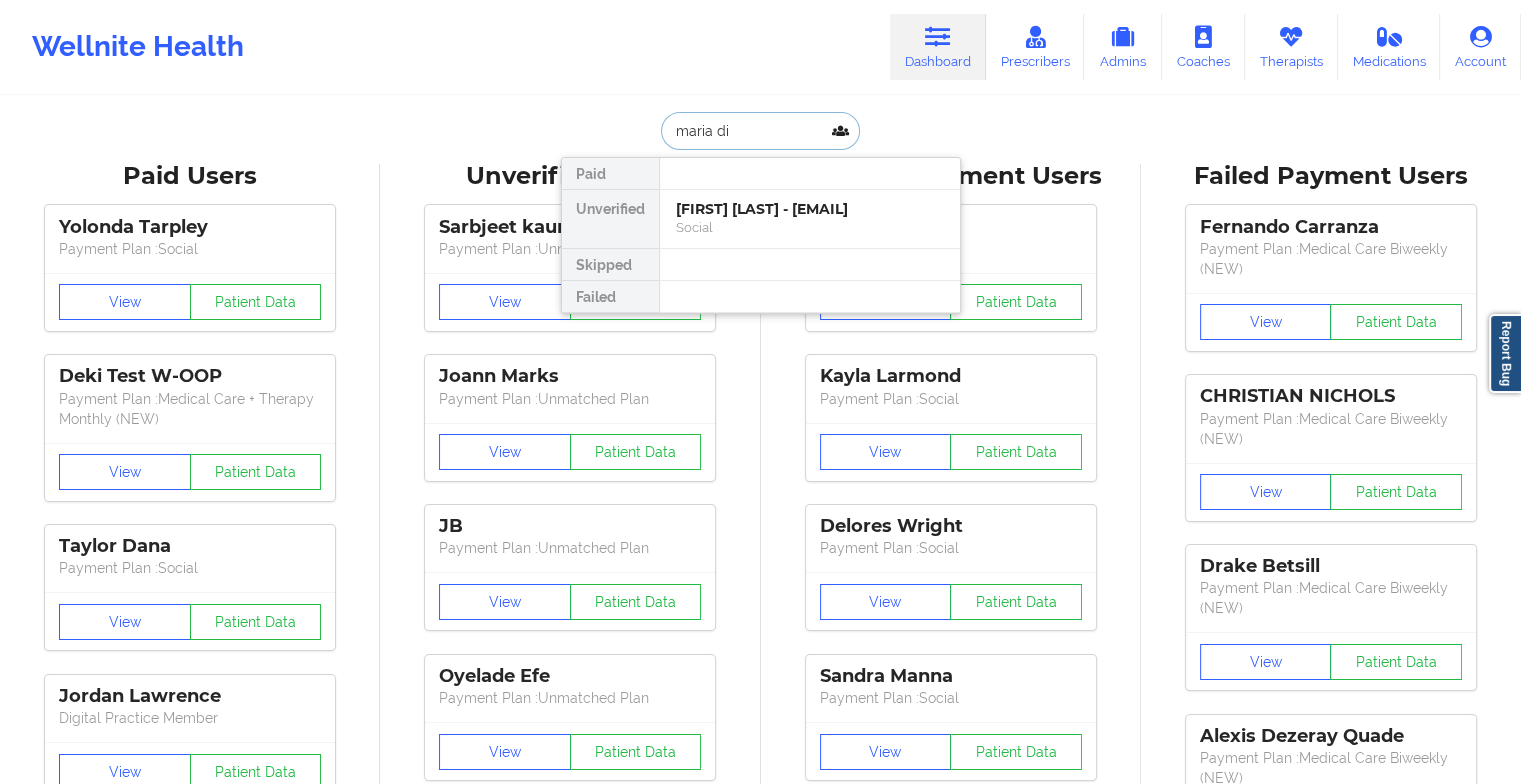 type on "[FIRST] [LAST]" 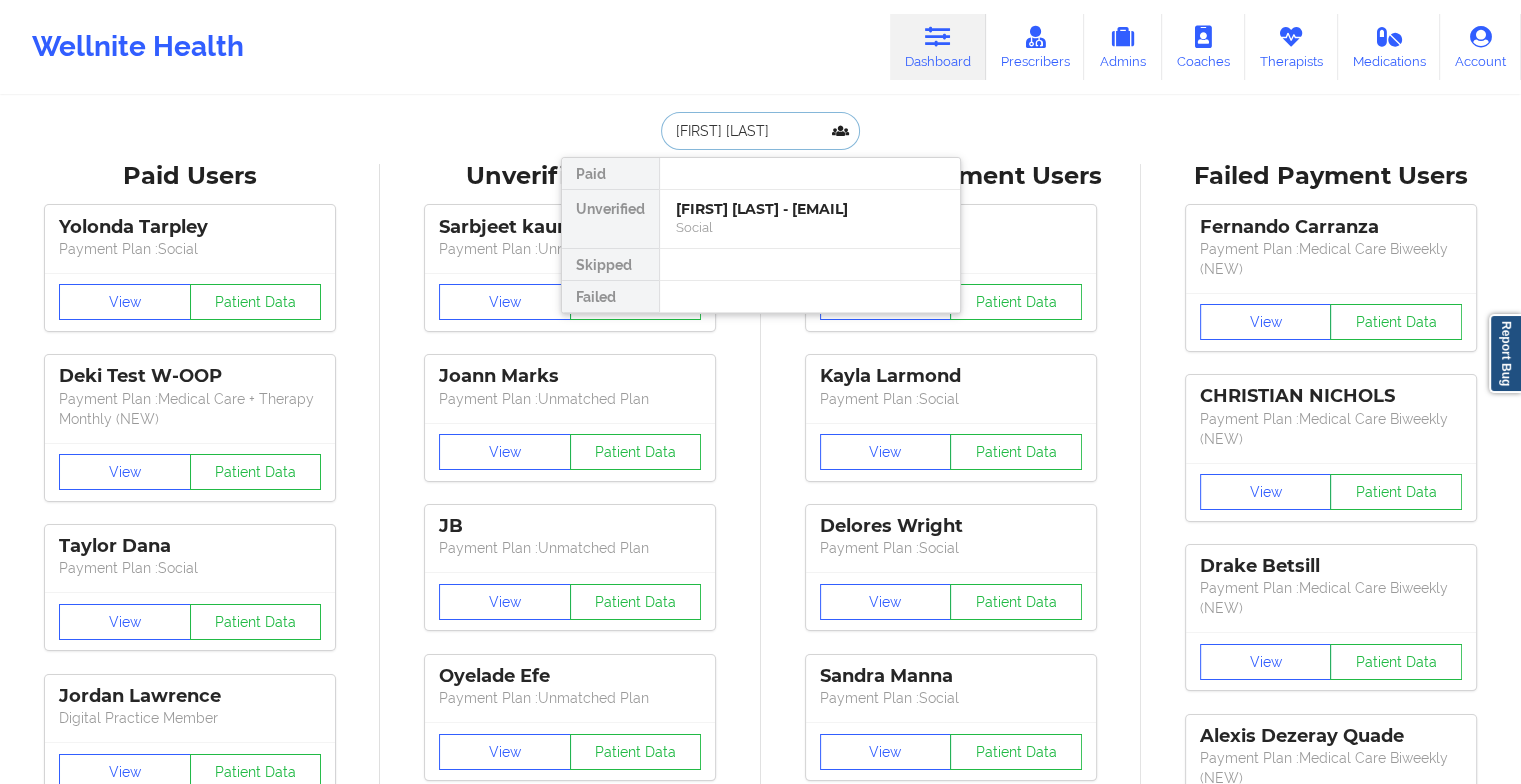 click on "Social" at bounding box center (810, 227) 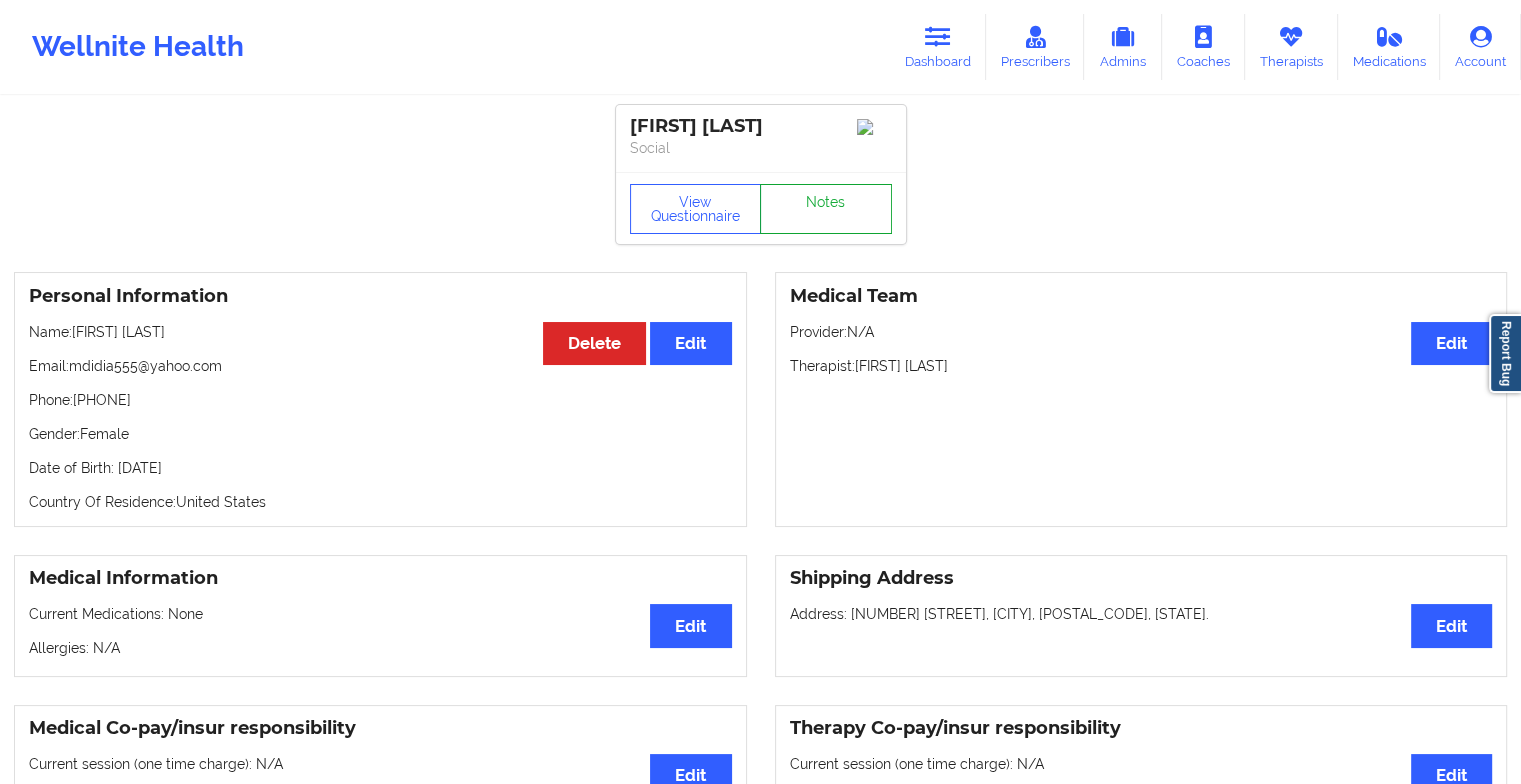 click on "Notes" at bounding box center [826, 209] 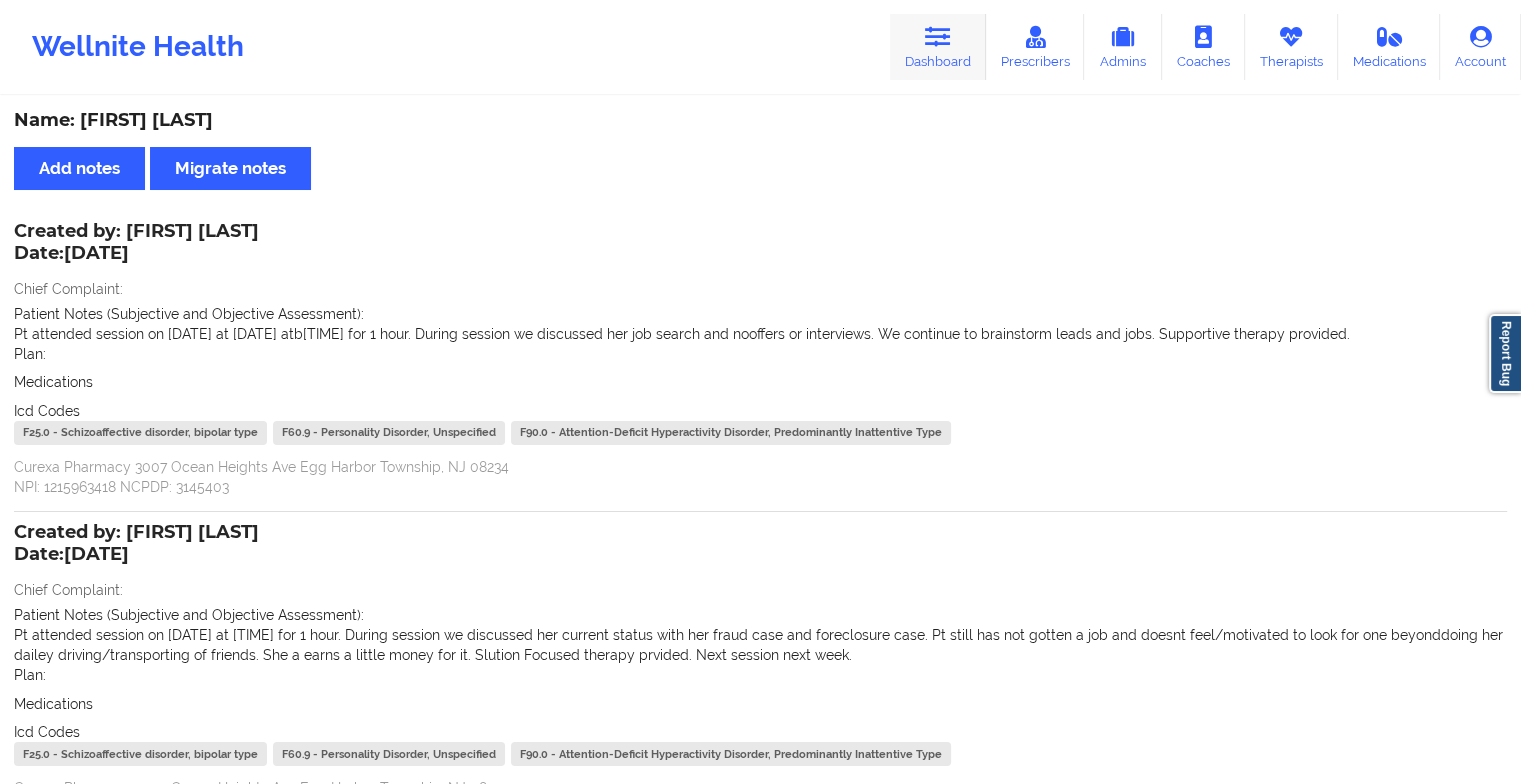 click on "Dashboard" at bounding box center (938, 47) 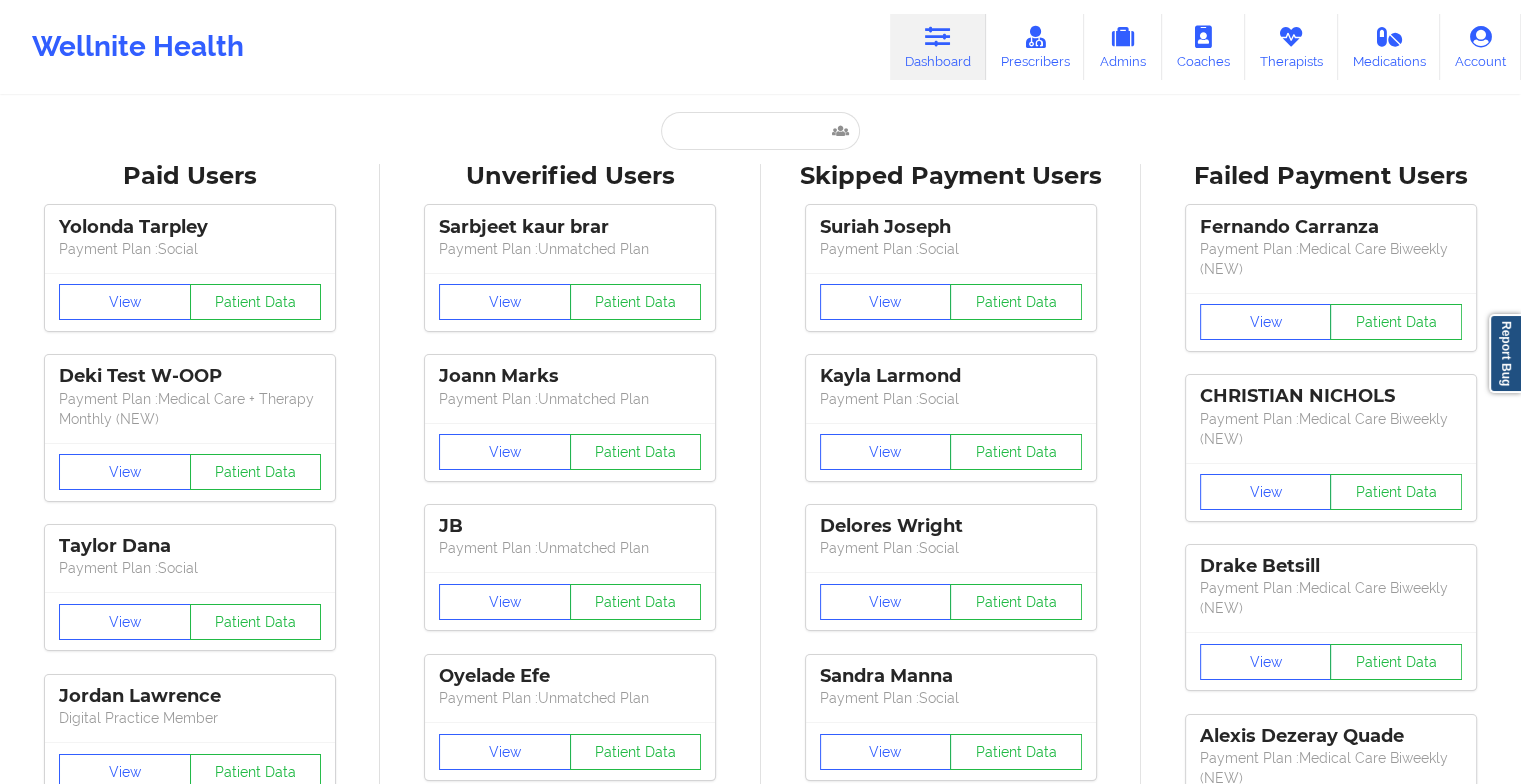 click on "Paid Users [FIRST] [LAST] Payment Plan : Social View Patient Data Deki Test W-OOP Payment Plan : Medical Care + Therapy Monthly (NEW) View Patient Data [FIRST] [LAST] Payment Plan : Social View Patient Data [FIRST] [LAST] Digital Practice Member View Patient Data [FIRST] [LAST] Payment Plan : Social View Patient Data [FIRST] [LAST] Payment Plan : Social View Patient Data ⟨ 1 2 3 ⟩ Unverified Users [FIRST] [LAST] Payment Plan : Unmatched Plan View Patient Data [FIRST] [LAST] Payment Plan : Unmatched Plan View Patient Data [FIRST] Payment Plan : Unmatched Plan View Patient Data [FIRST] [LAST] Payment Plan : Unmatched Plan View Patient Data [FIRST] [LAST] Payment Plan : Unmatched Plan View Patient Data [FIRST] [LAST] Payment Plan : Unmatched Plan View Patient Data [FIRST] [LAST] Digital Practice Member (In-Network) View Patient Data [FIRST] [LAST] Digital Practice Member (In-Network) View Patient Data [FIRST] [LAST] Digital Practice Member (In-Network) View" at bounding box center (760, 2575) 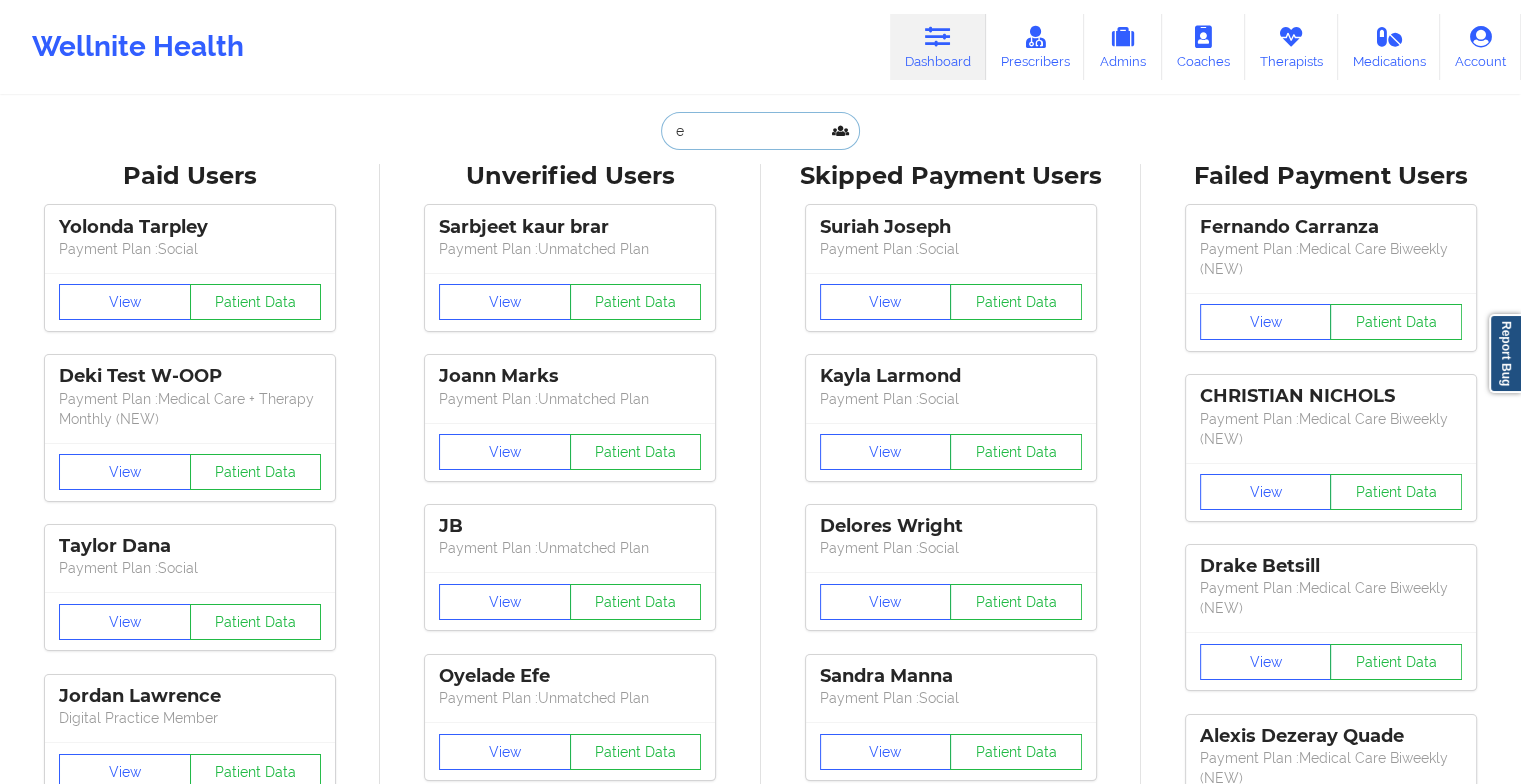 click on "e" at bounding box center [760, 131] 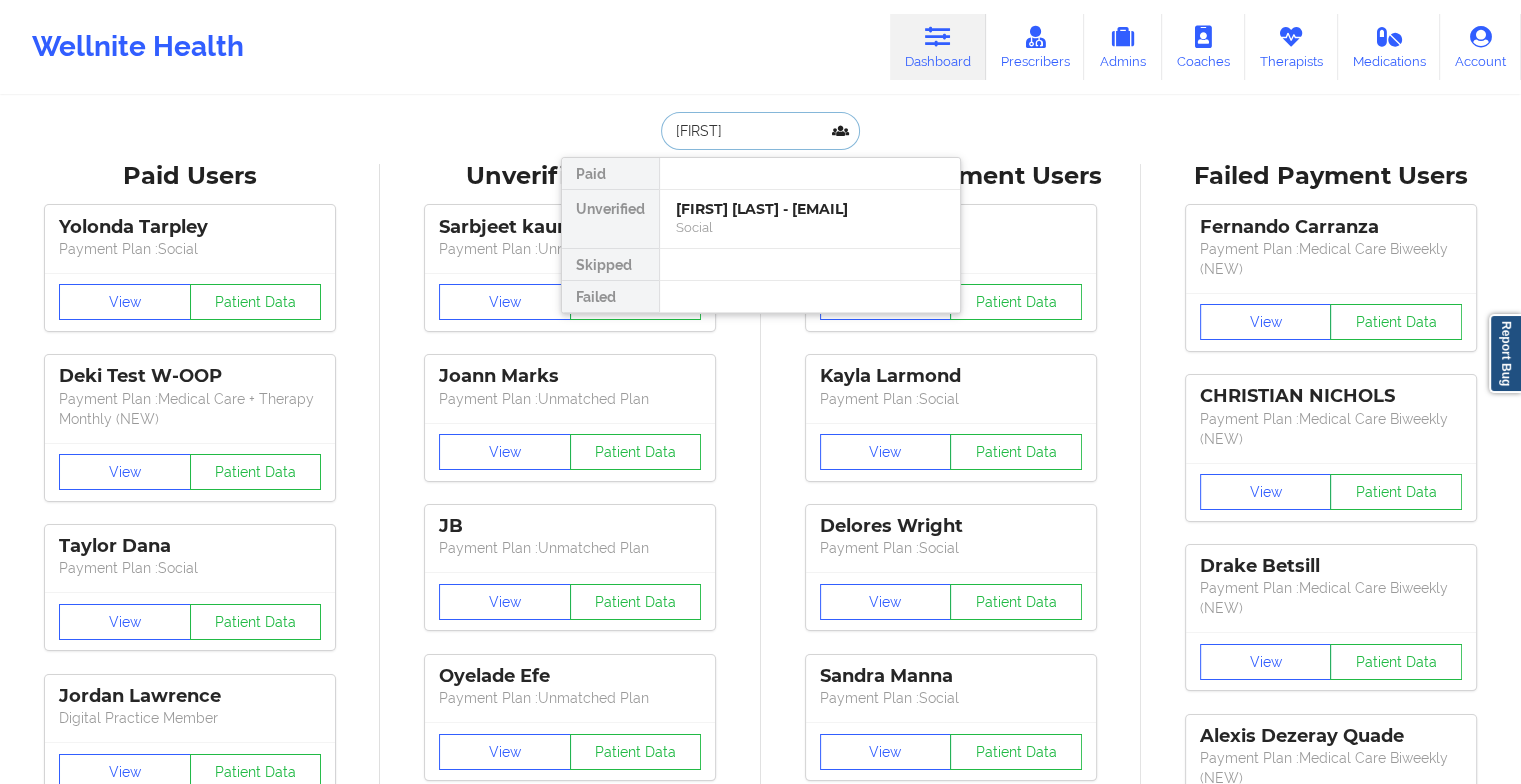 type on "[FIRST]" 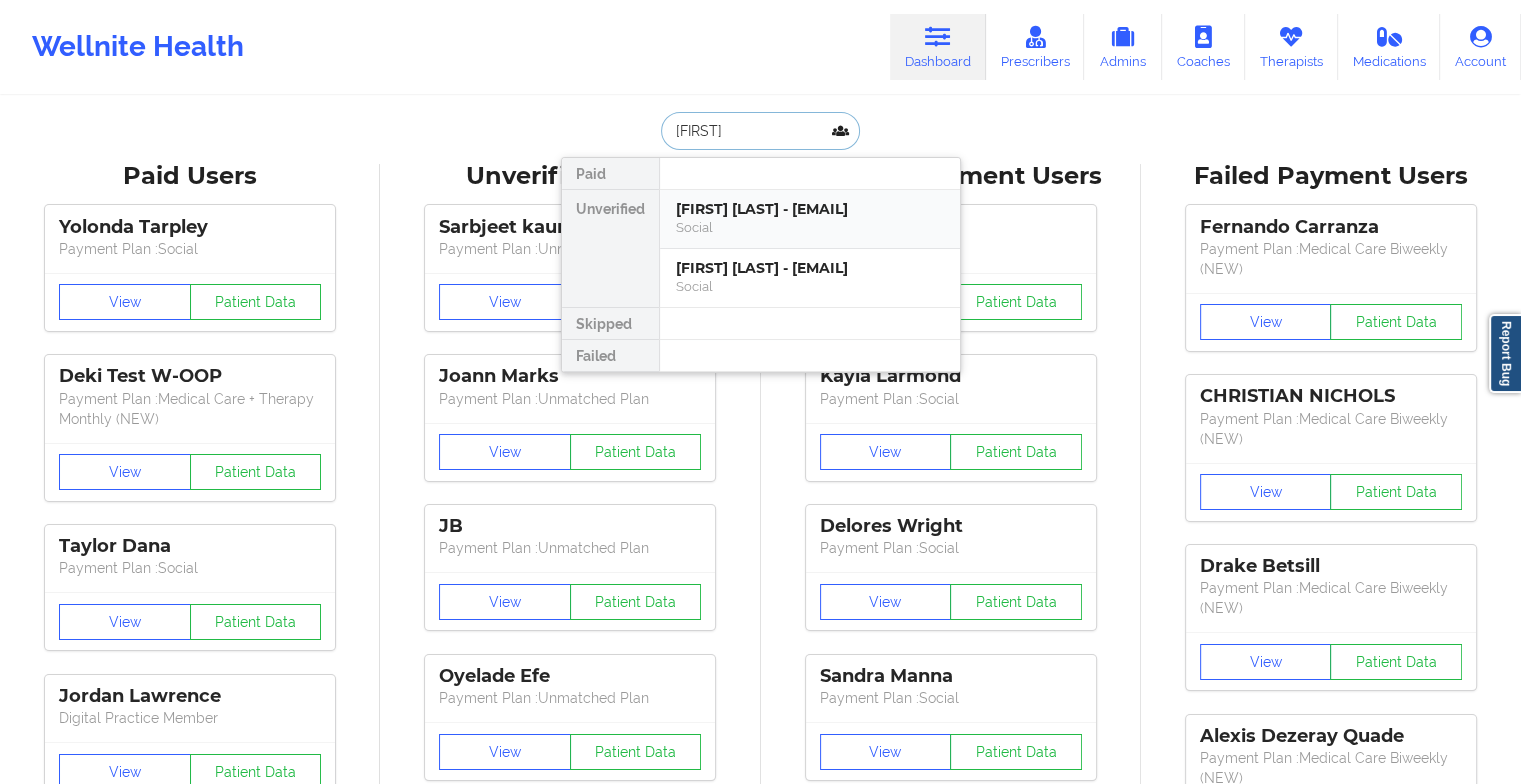 click on "[FIRST] [LAST] - [EMAIL]" at bounding box center (810, 209) 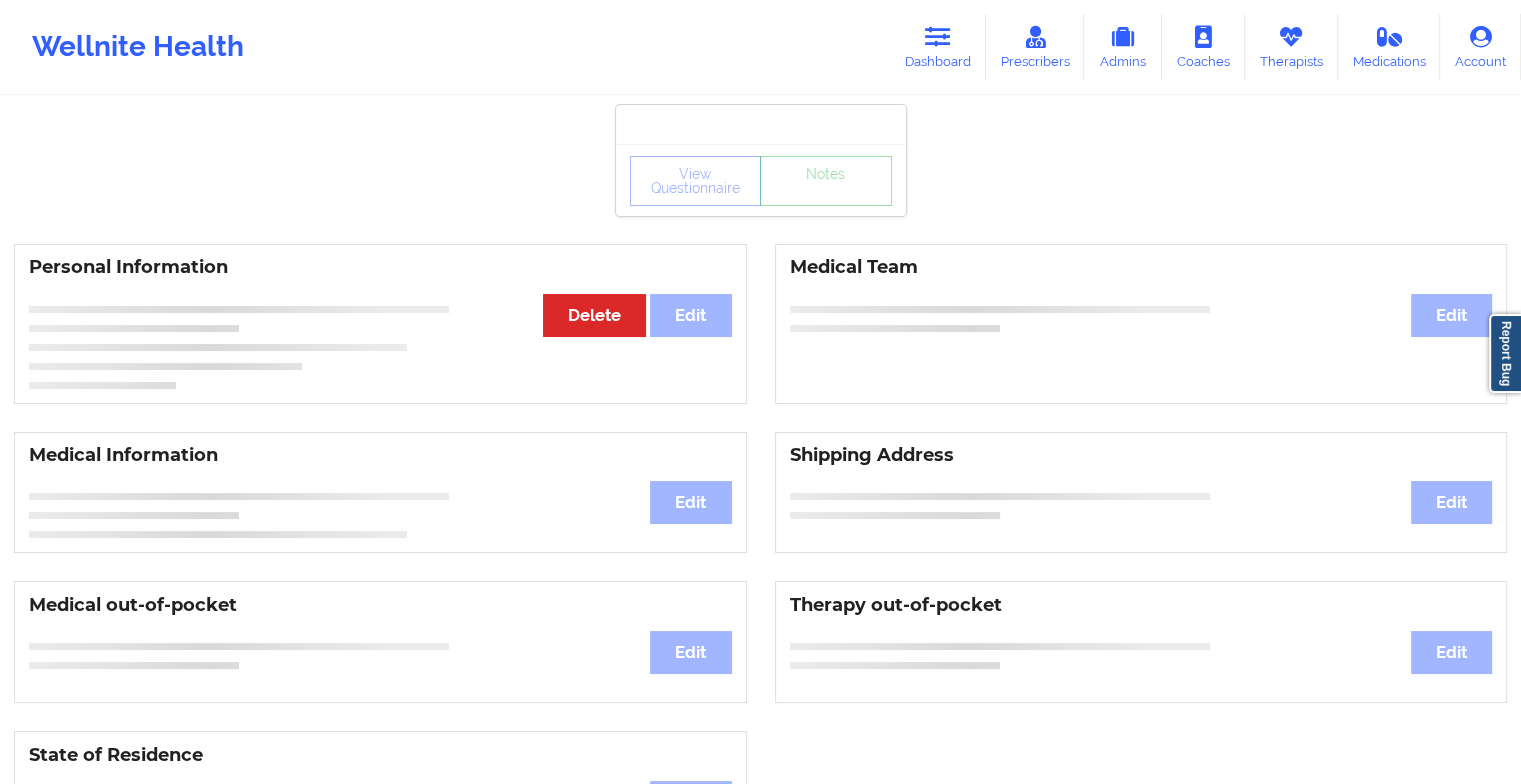 click on "View Questionnaire Notes Personal Information Edit Delete Medical Team Edit Medical Information Edit Shipping Address Edit Medical out-of-pocket Edit Therapy out-of-pocket Edit State of Residence Edit Payment Information Edit Cancel Plan Minor Consent Insurance Information Edit" at bounding box center [760, 835] 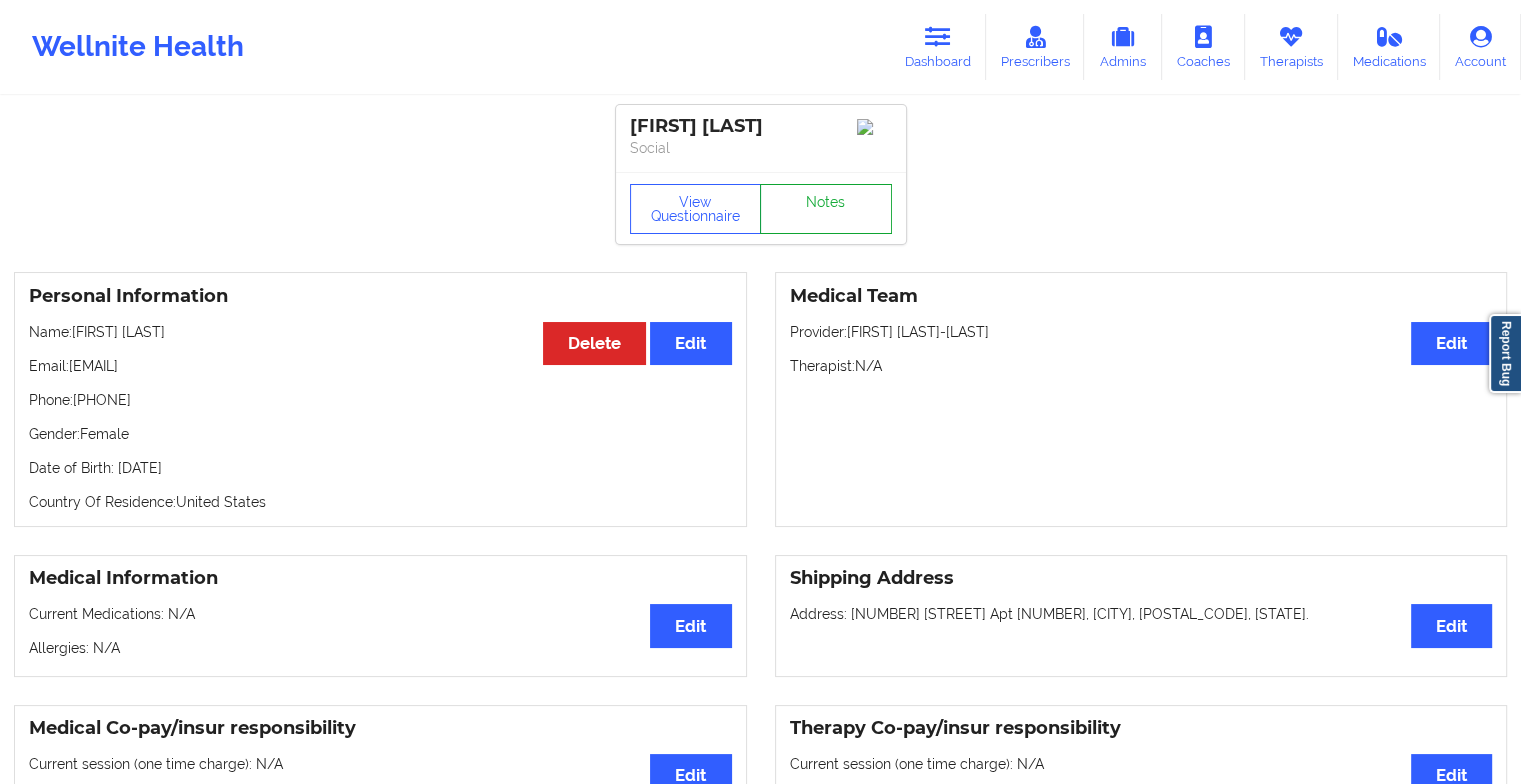 click on "Notes" at bounding box center (826, 209) 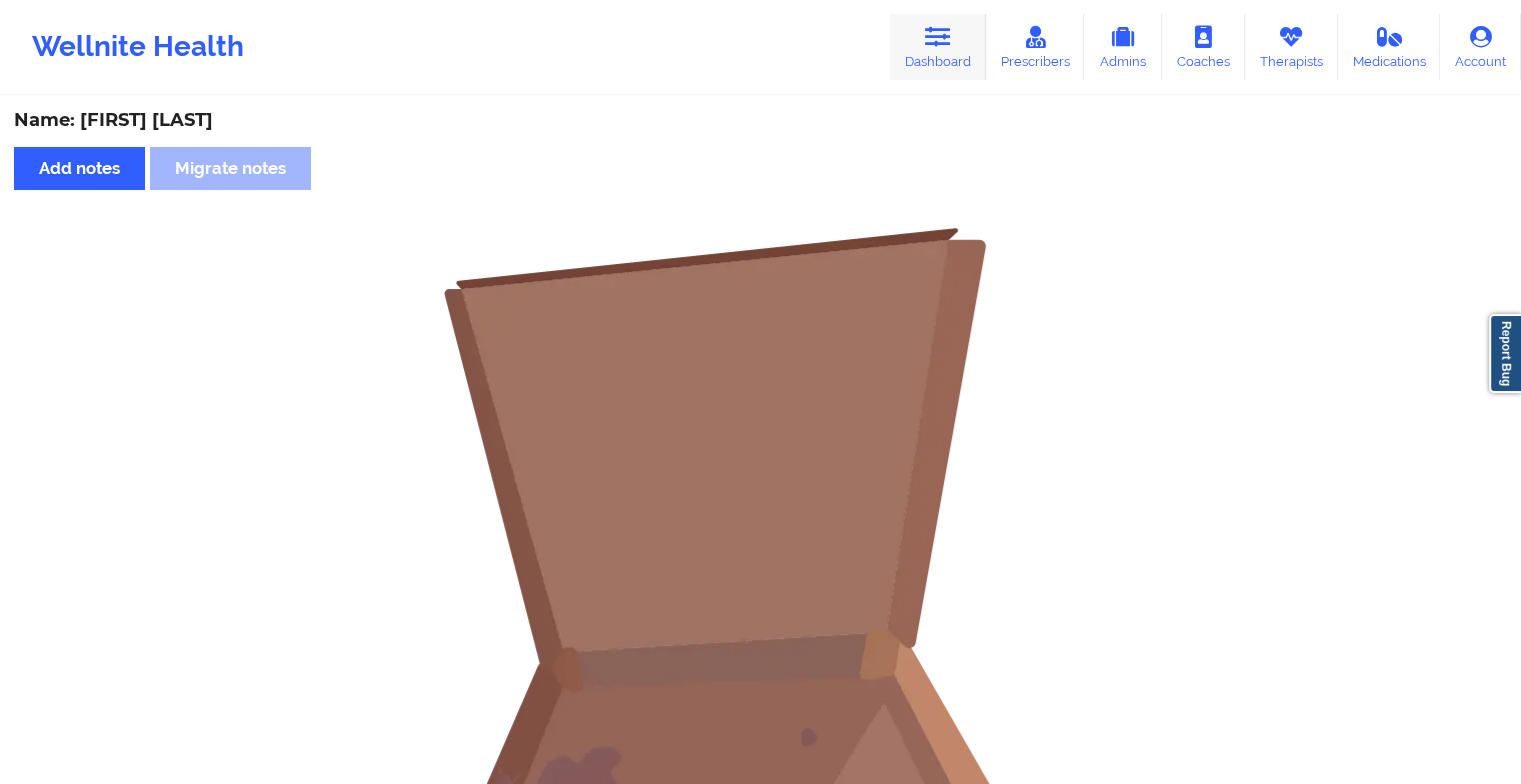 click at bounding box center (938, 37) 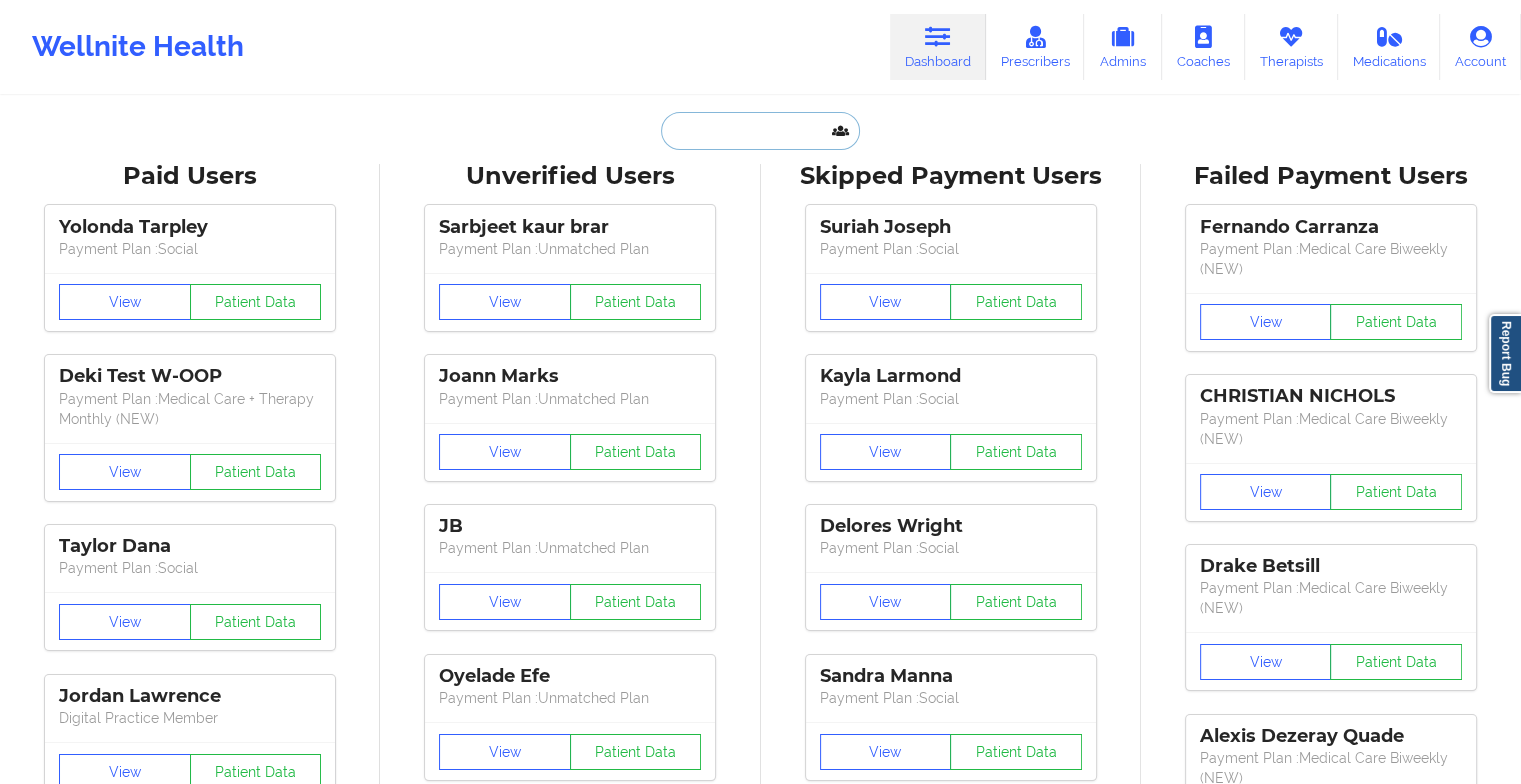 click at bounding box center [760, 131] 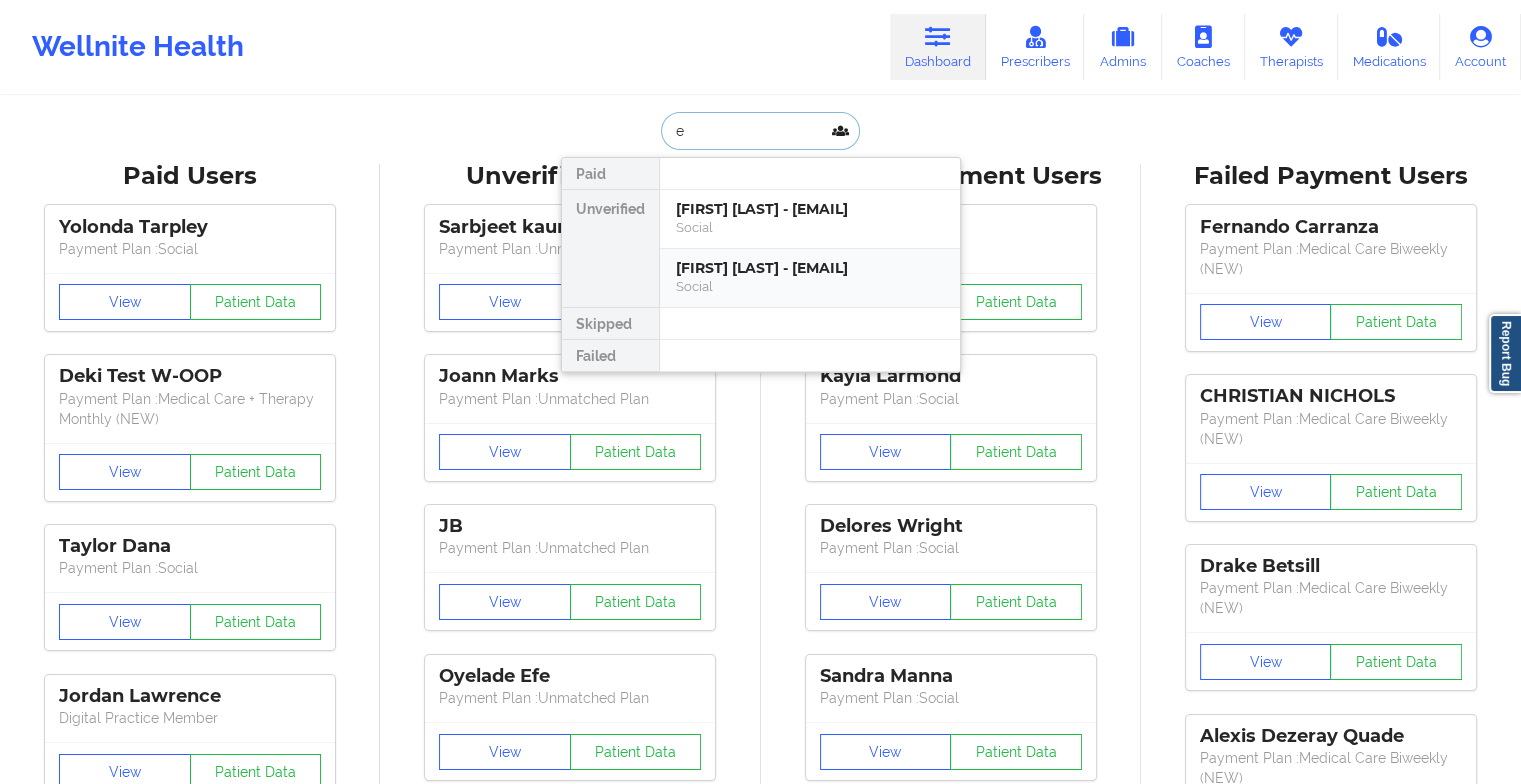 click on "Social" at bounding box center [810, 286] 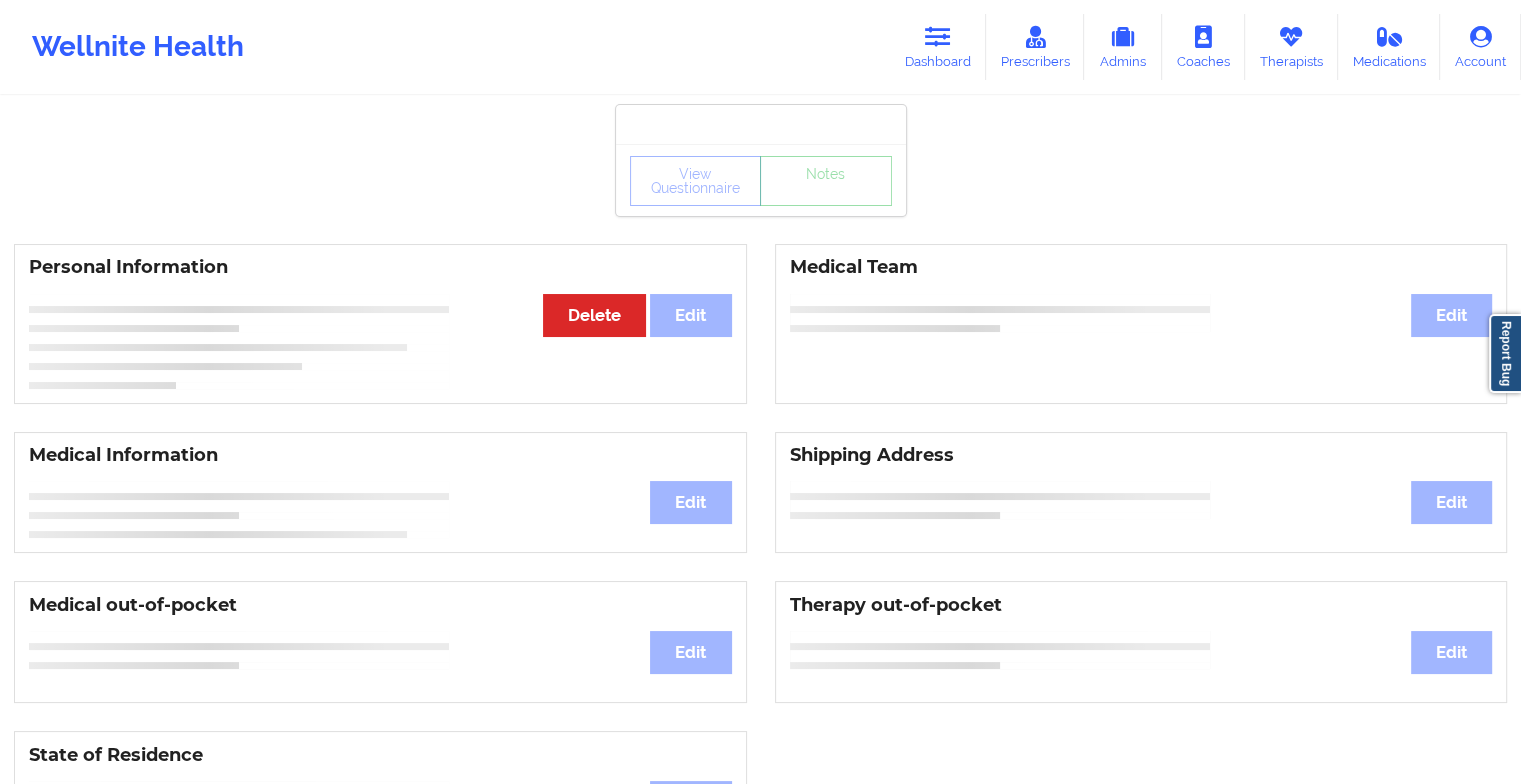 click on "View Questionnaire Notes Personal Information Edit Delete Medical Team Edit Medical Information Edit Shipping Address Edit Medical out-of-pocket Edit Therapy out-of-pocket Edit State of Residence Edit Payment Information Edit Cancel Plan Minor Consent Insurance Information Edit" at bounding box center [760, 835] 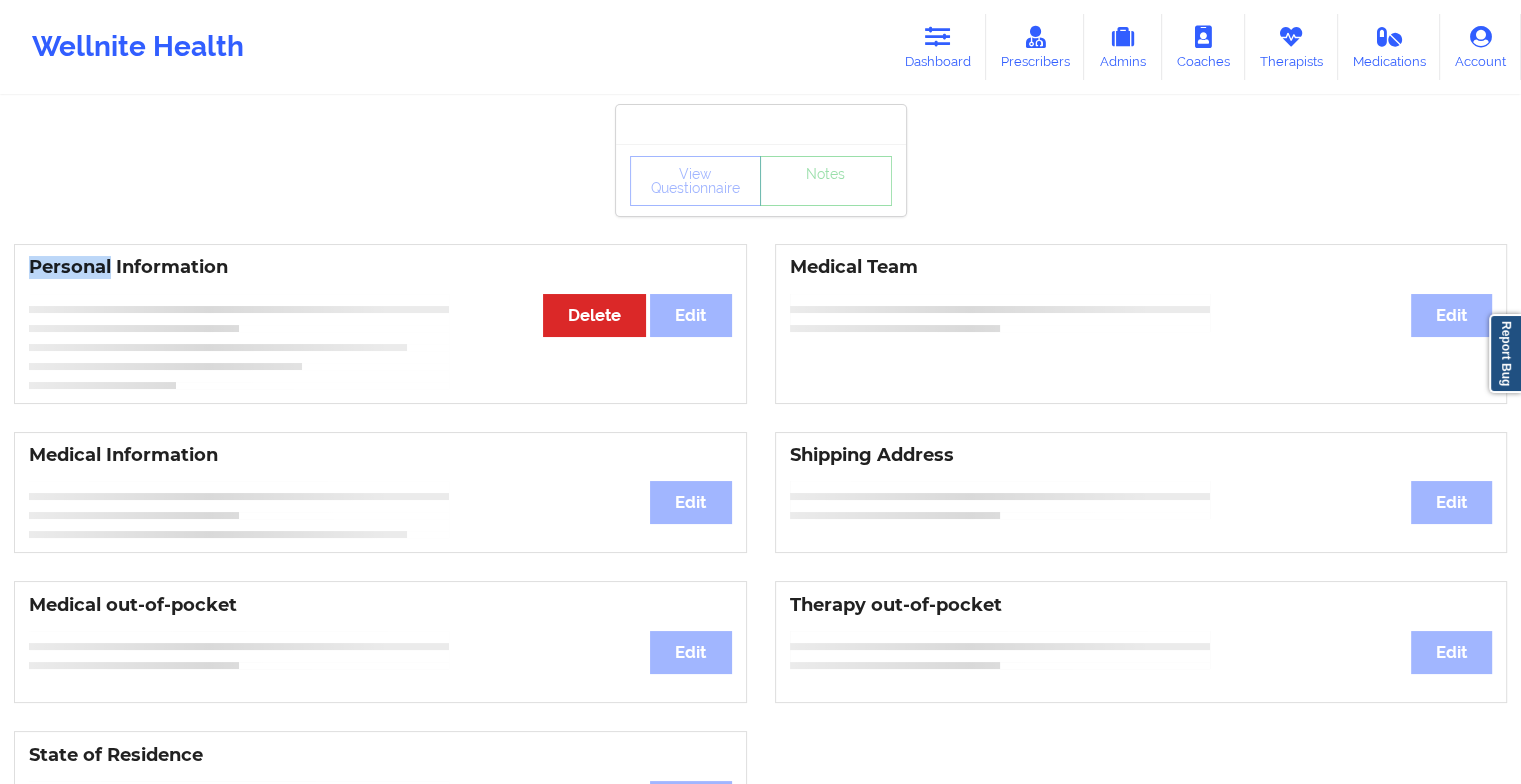 click on "View Questionnaire Notes Personal Information Edit Delete Medical Team Edit Medical Information Edit Shipping Address Edit Medical out-of-pocket Edit Therapy out-of-pocket Edit State of Residence Edit Payment Information Edit Cancel Plan Minor Consent Insurance Information Edit" at bounding box center [760, 835] 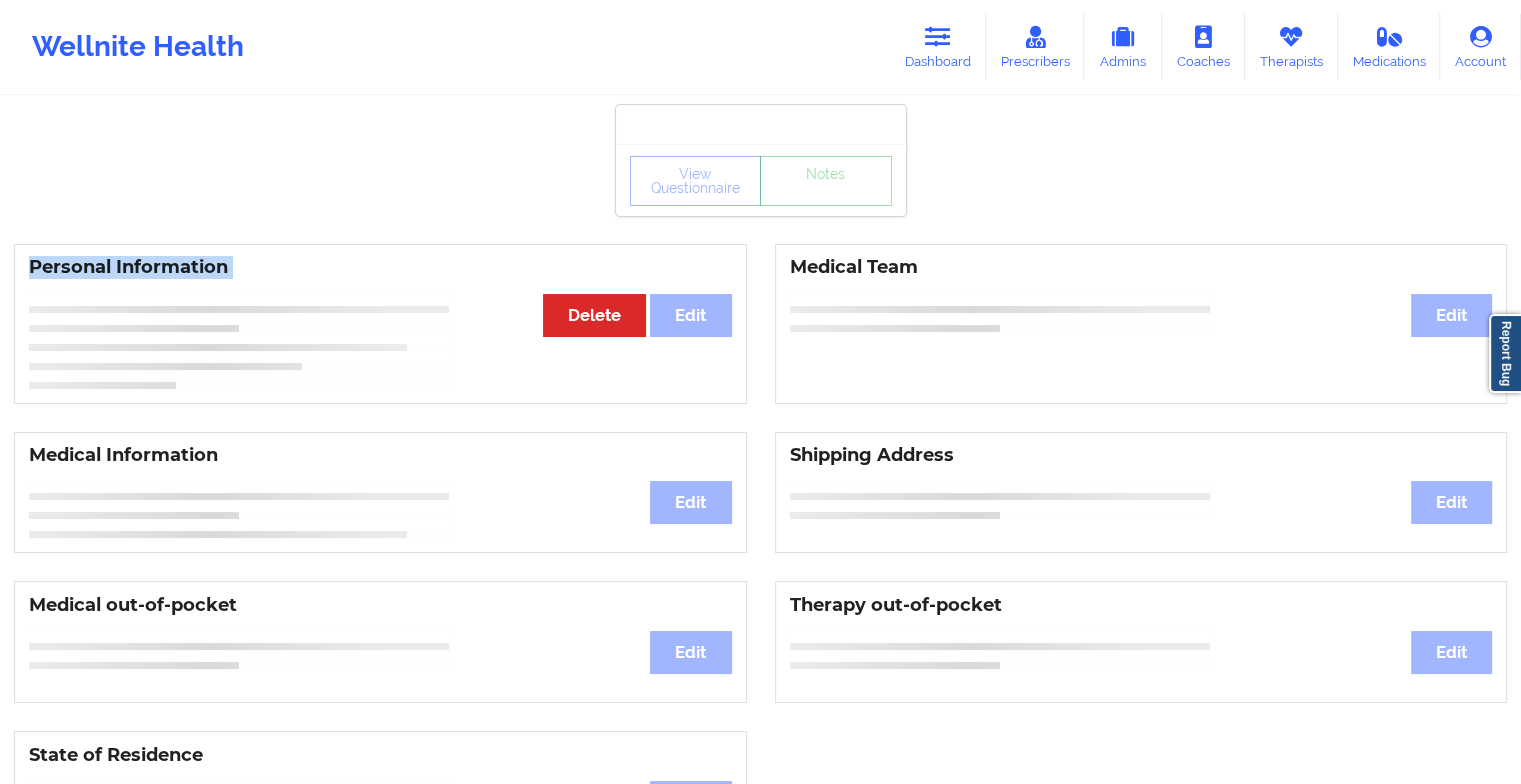click on "View Questionnaire Notes Personal Information Edit Delete Medical Team Edit Medical Information Edit Shipping Address Edit Medical out-of-pocket Edit Therapy out-of-pocket Edit State of Residence Edit Payment Information Edit Cancel Plan Minor Consent Insurance Information Edit" at bounding box center (760, 835) 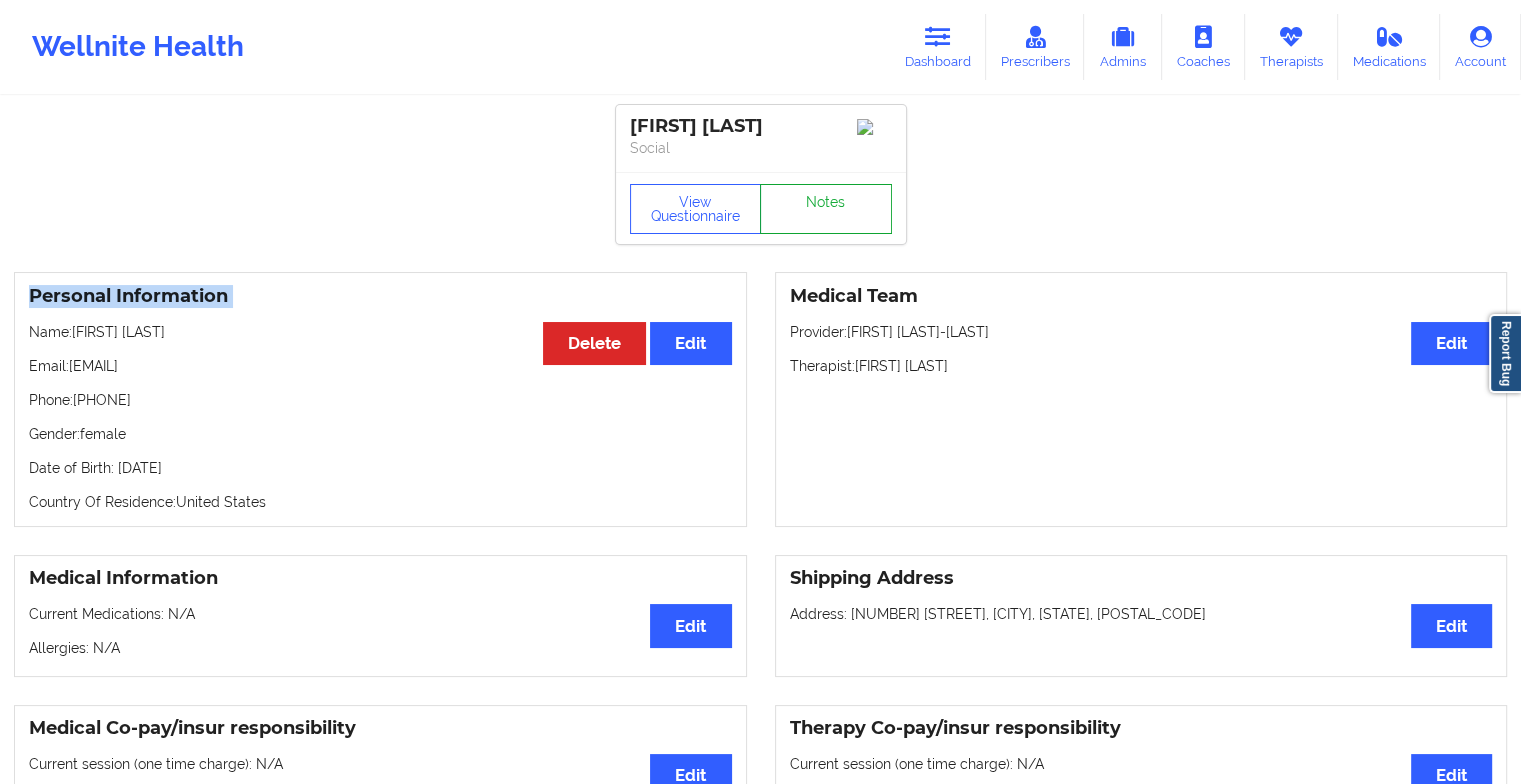 drag, startPoint x: 793, startPoint y: 220, endPoint x: 795, endPoint y: 231, distance: 11.18034 